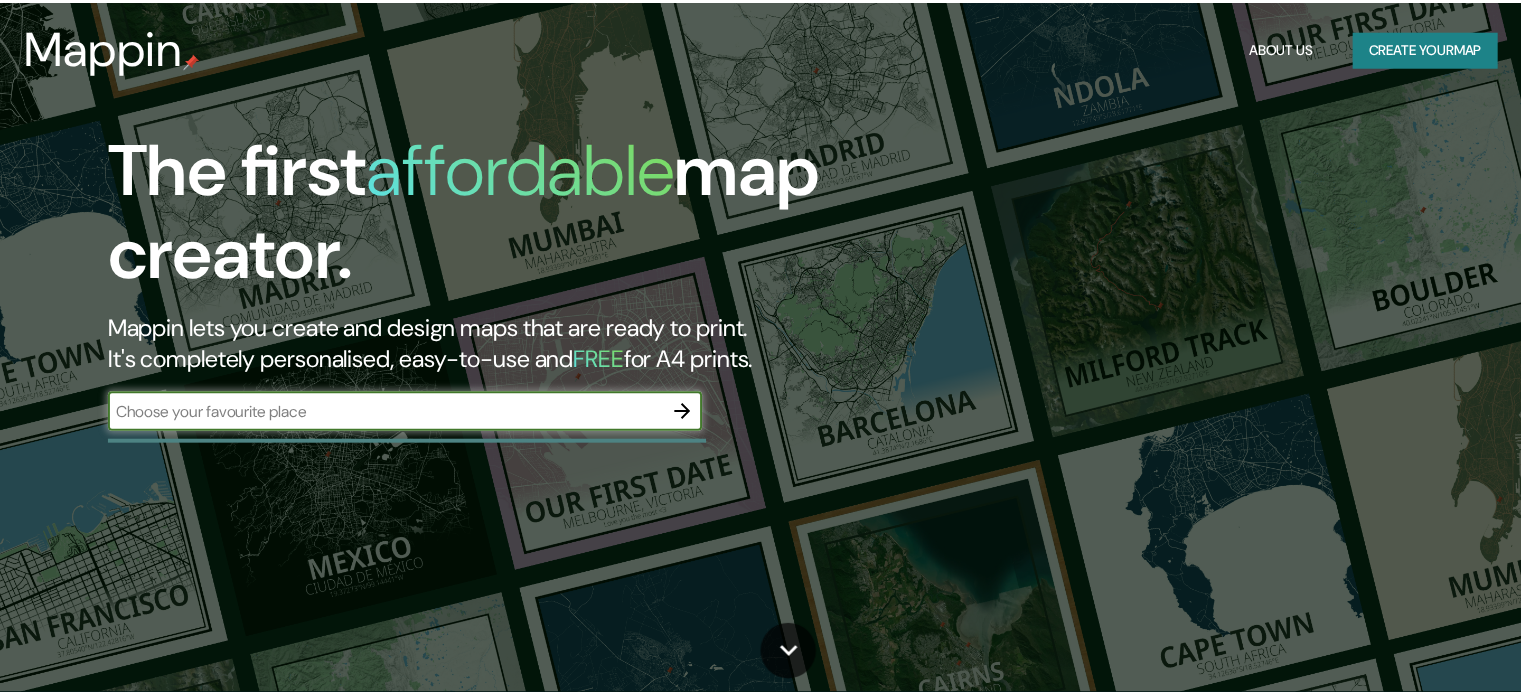 scroll, scrollTop: 0, scrollLeft: 0, axis: both 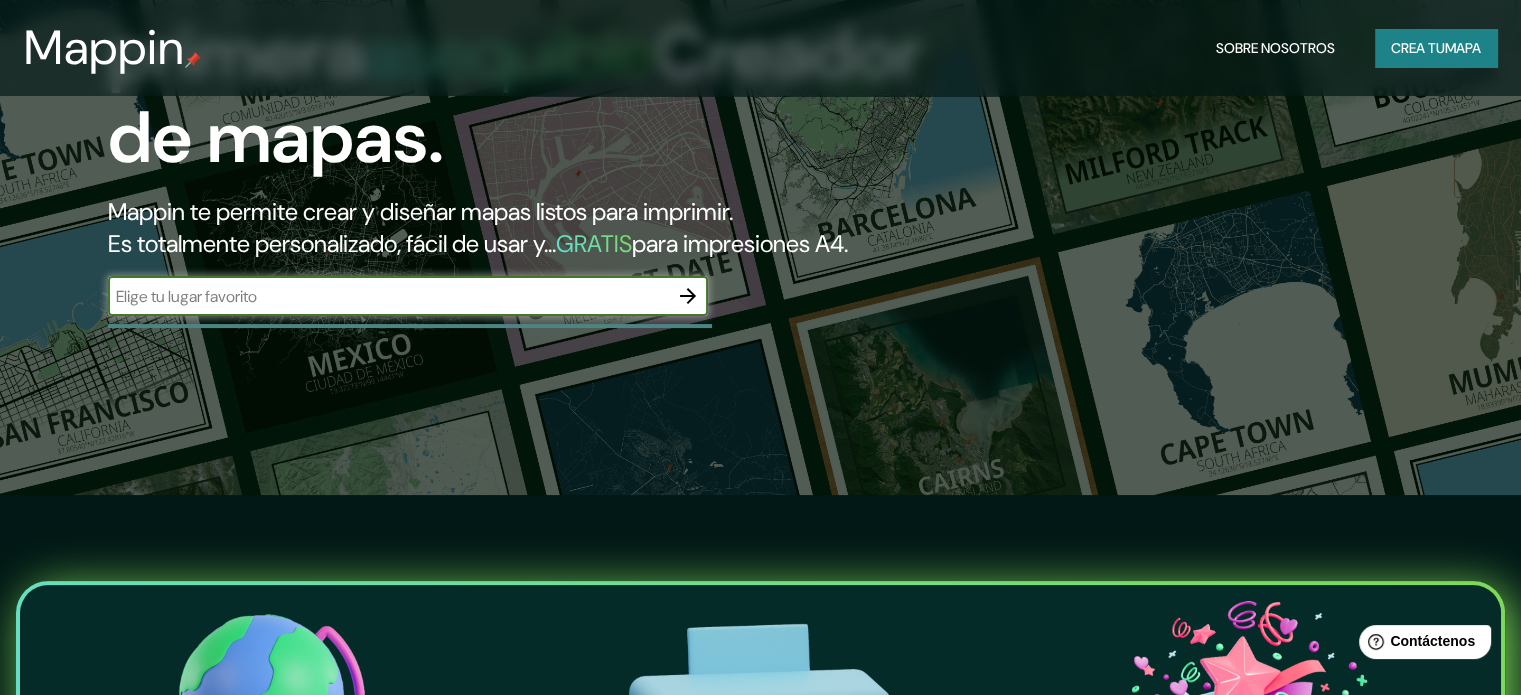 click at bounding box center [388, 296] 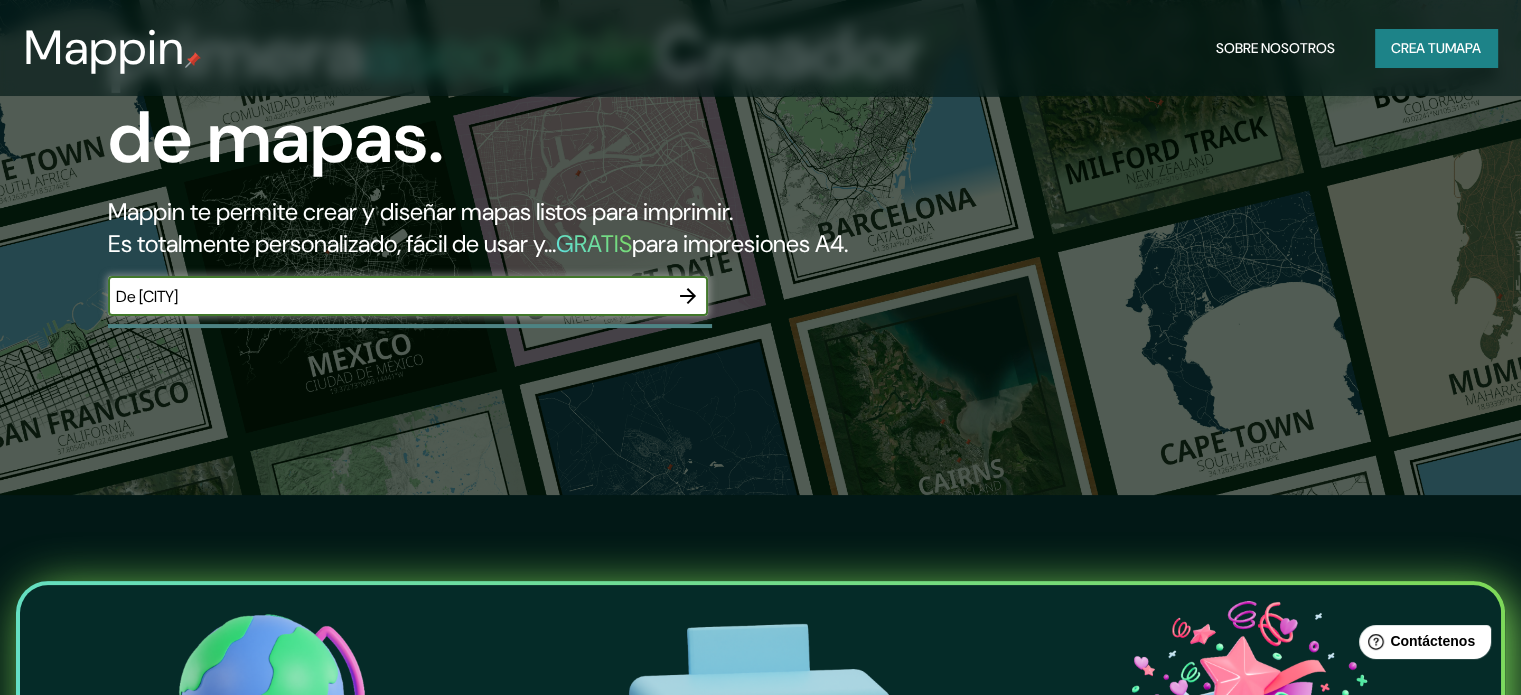 type on "De [CITY]" 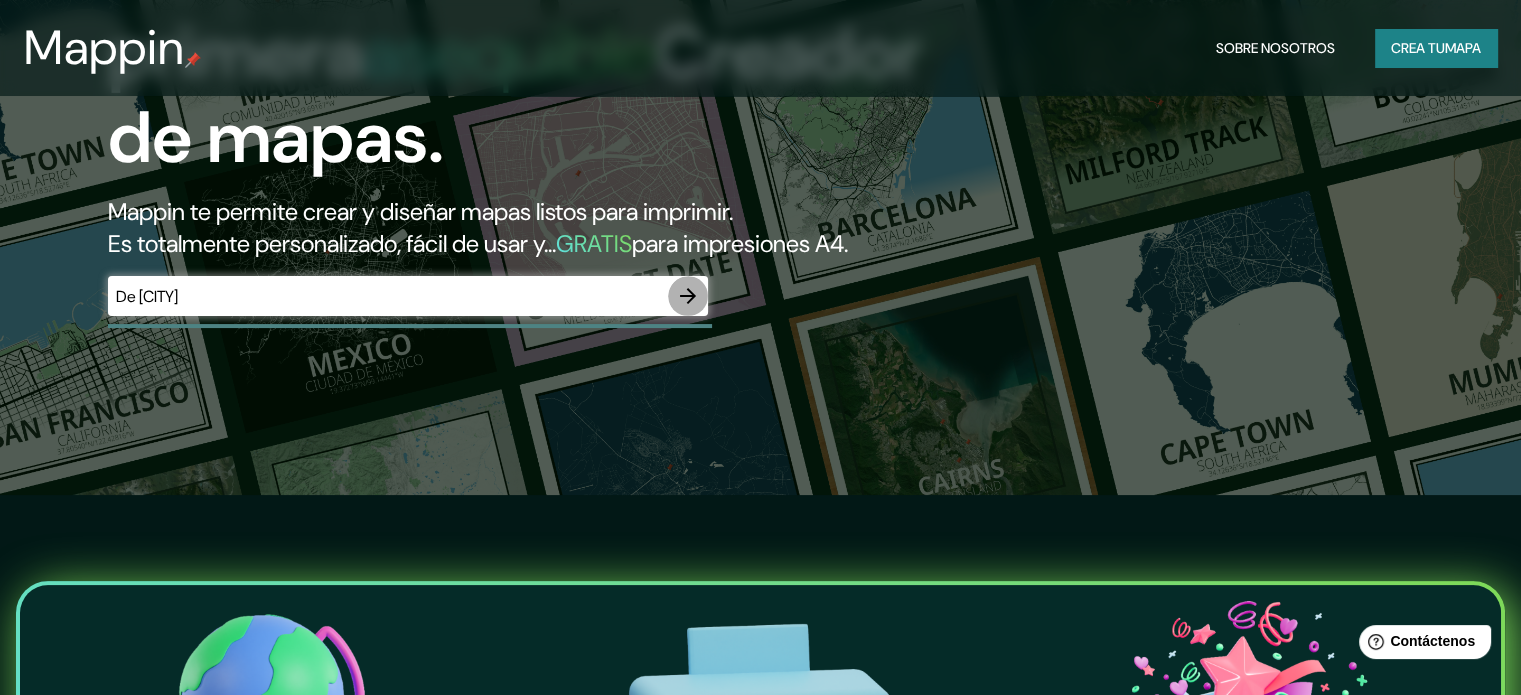 click 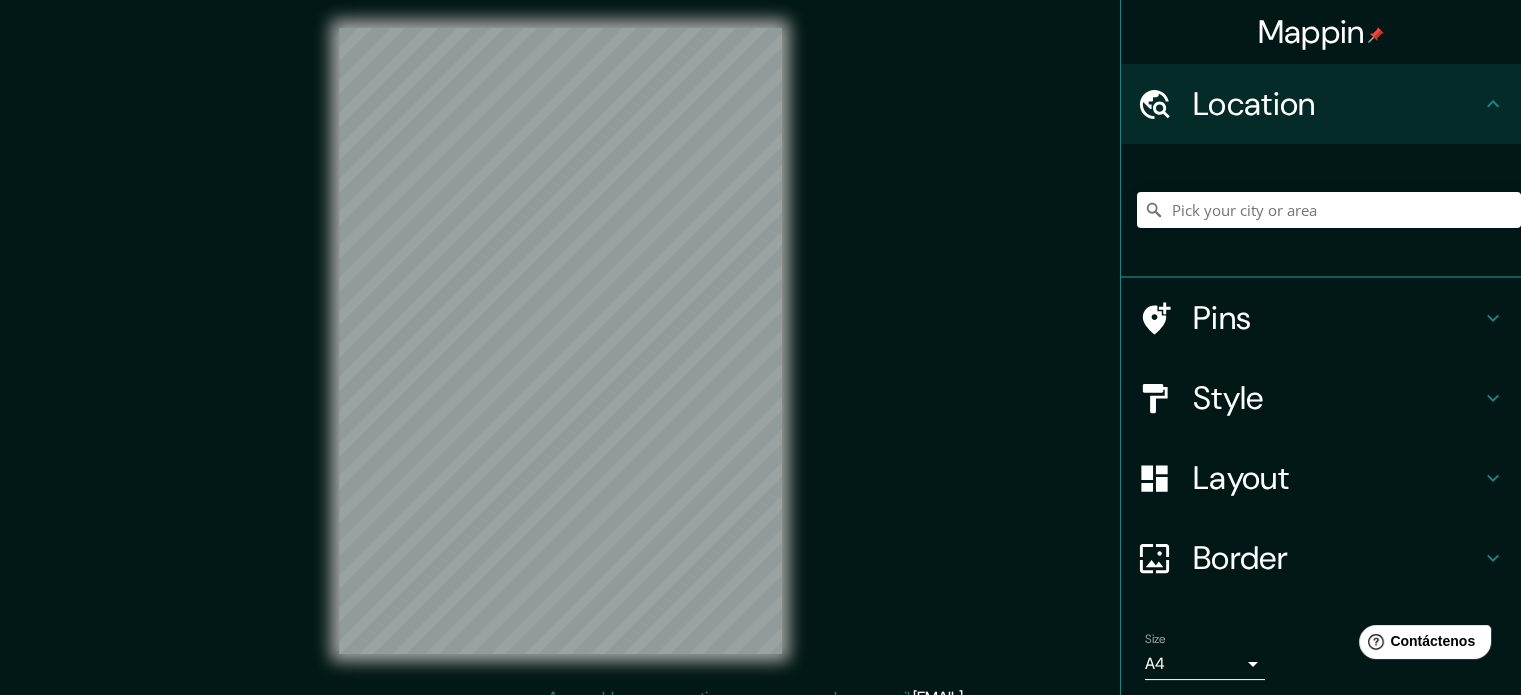 scroll, scrollTop: 0, scrollLeft: 0, axis: both 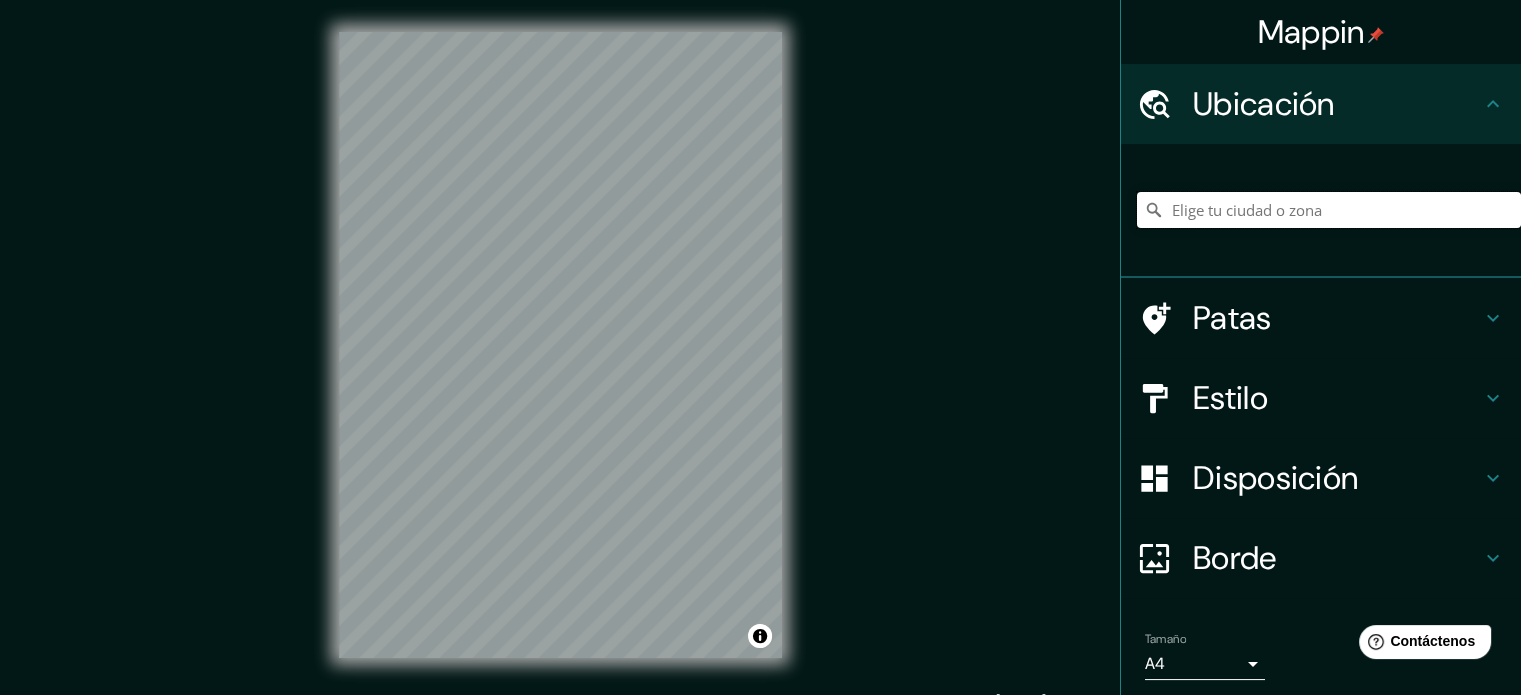 click at bounding box center (1329, 210) 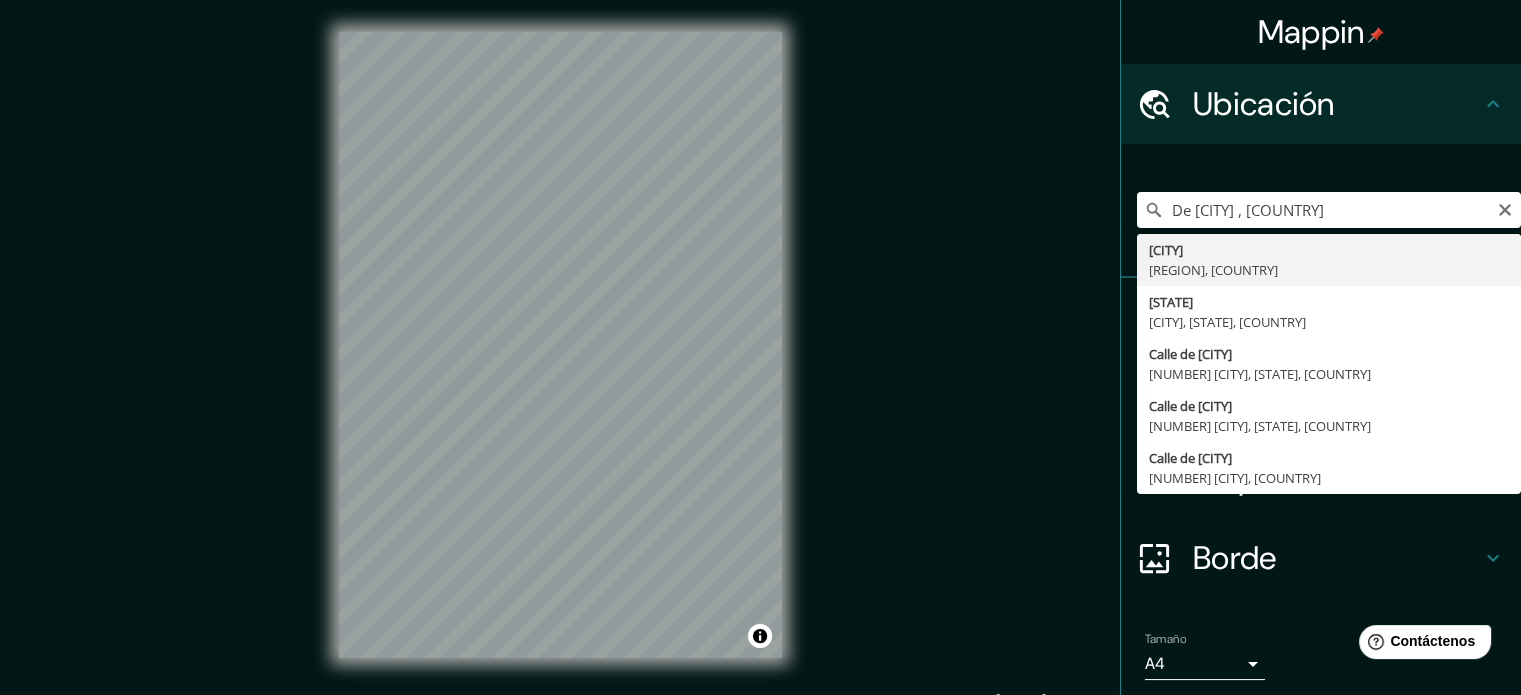 type on "[CITY], [STATE], [COUNTRY]" 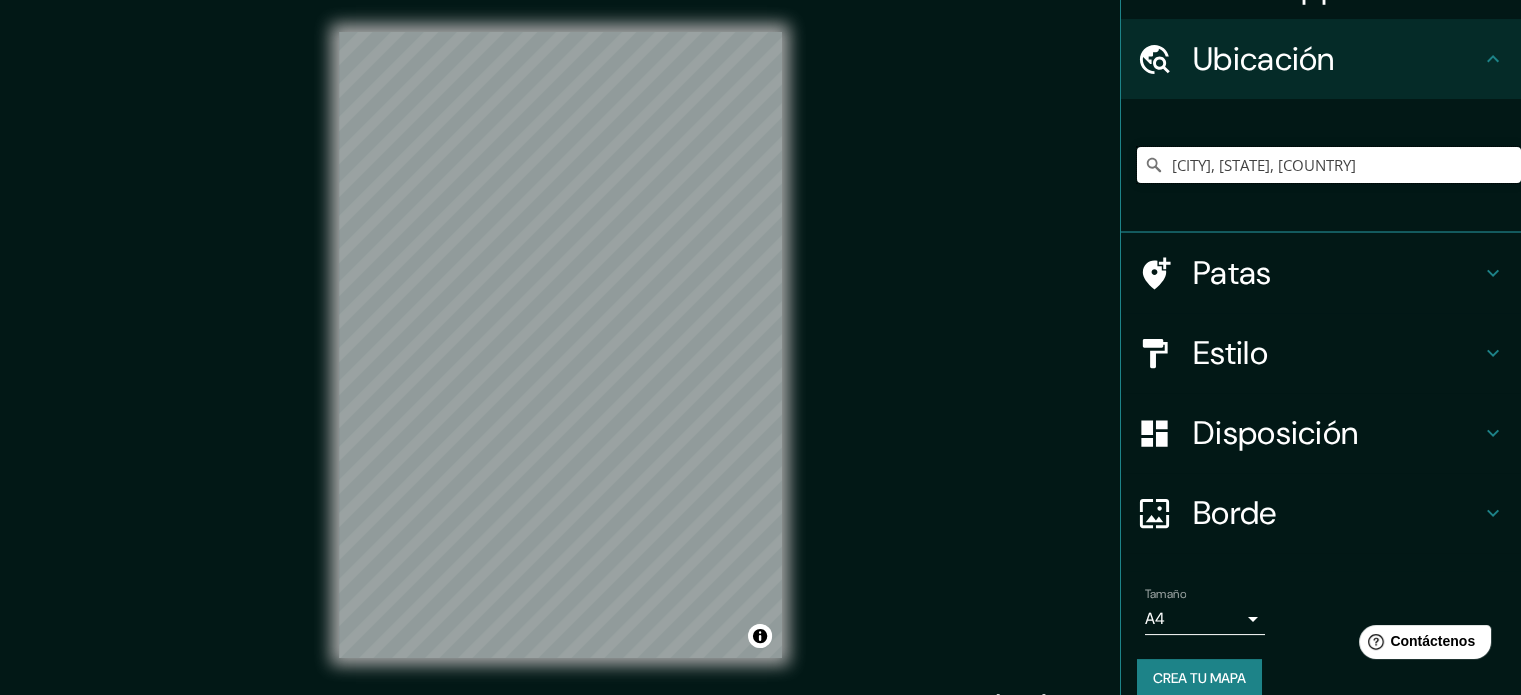 scroll, scrollTop: 69, scrollLeft: 0, axis: vertical 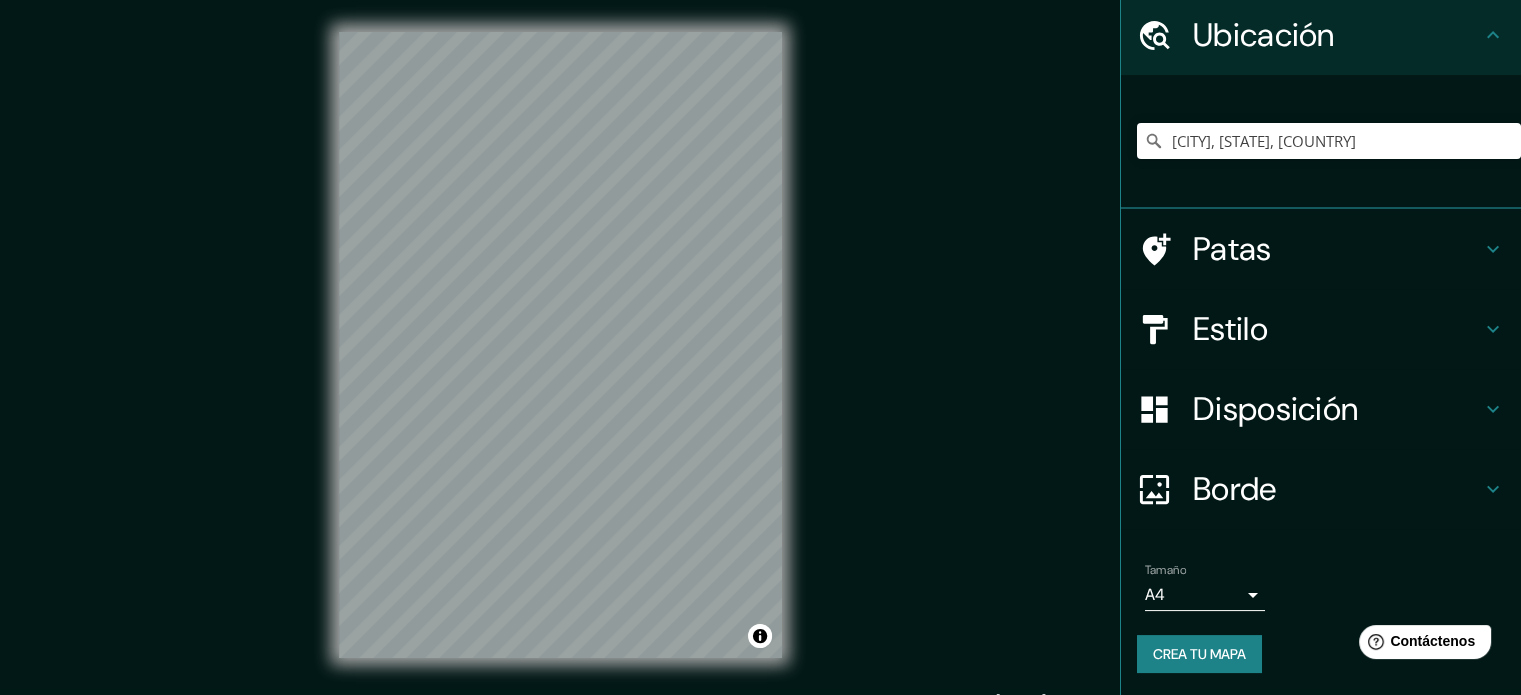click on "Estilo" at bounding box center [1337, 329] 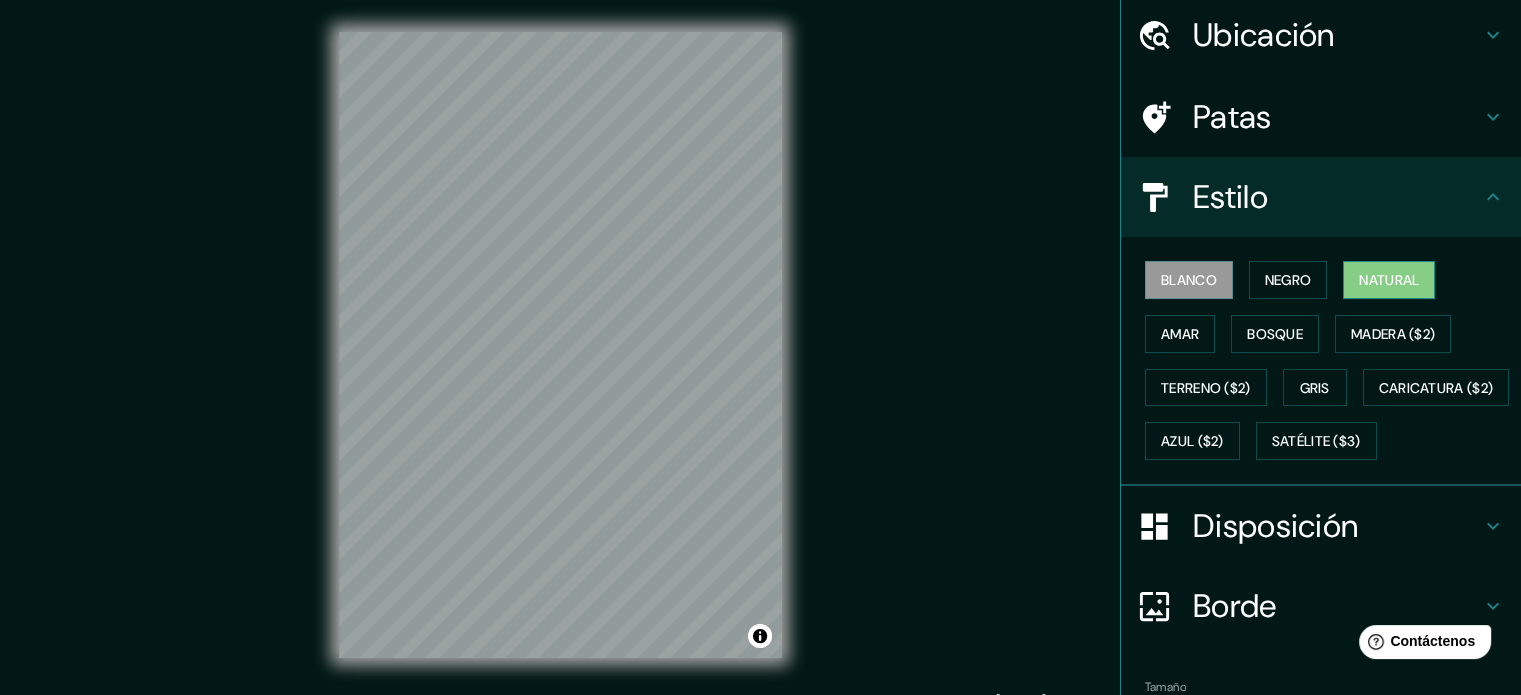 click on "Natural" at bounding box center (1389, 280) 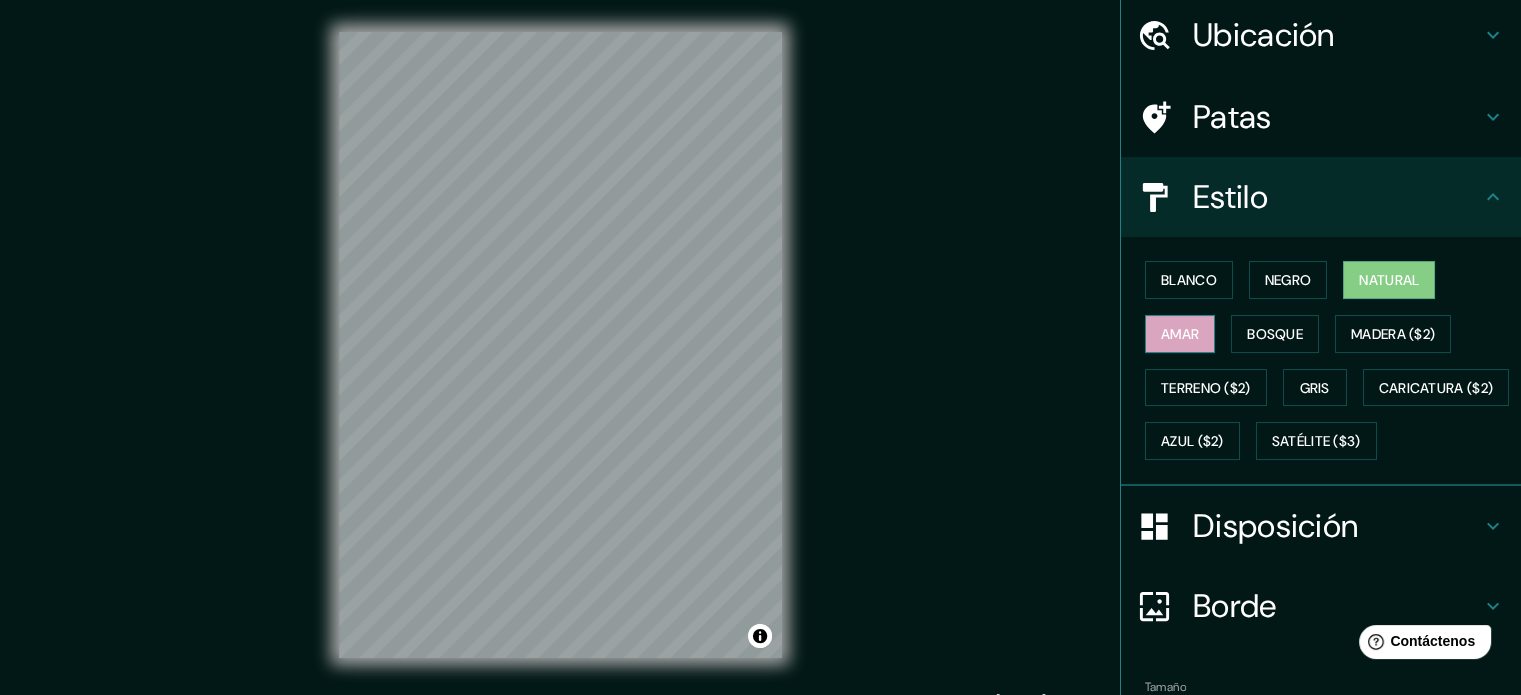 click on "Amar" at bounding box center [1180, 334] 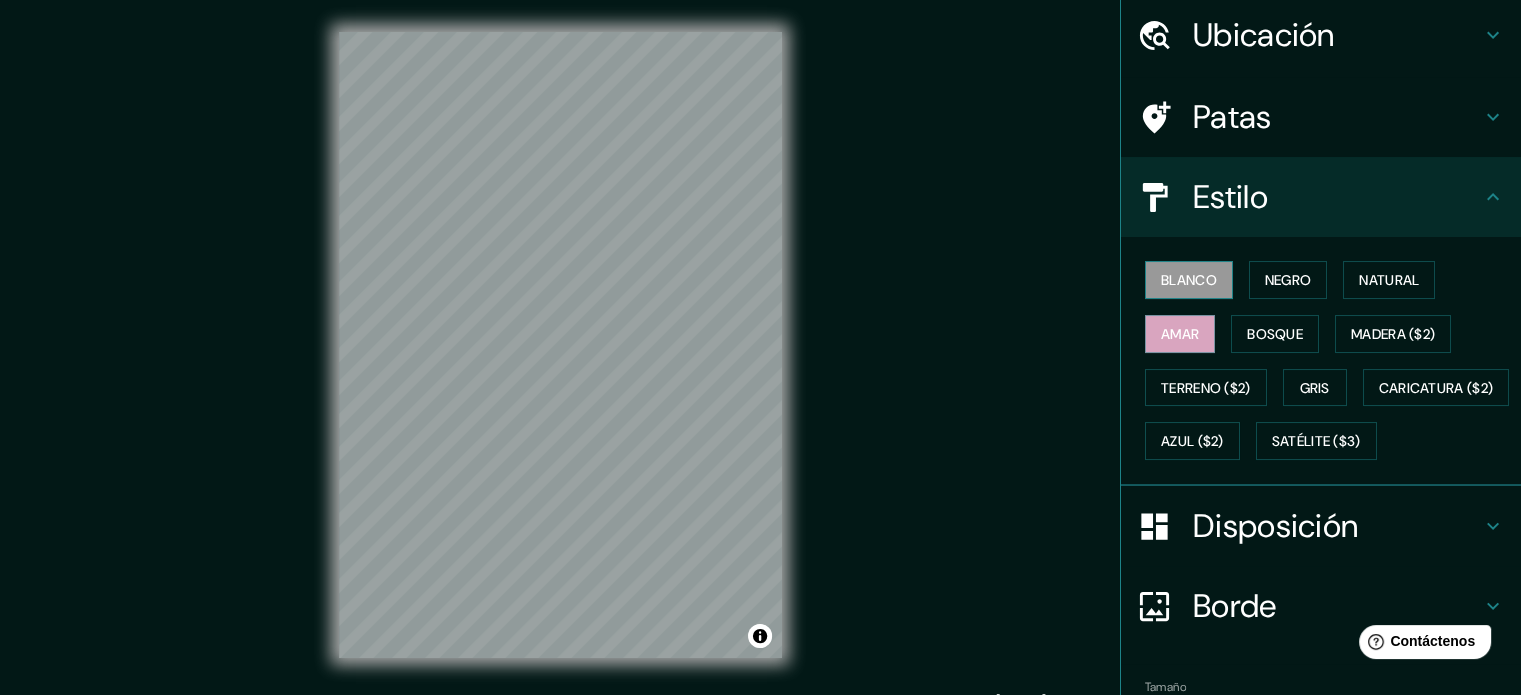 click on "Blanco" at bounding box center [1189, 280] 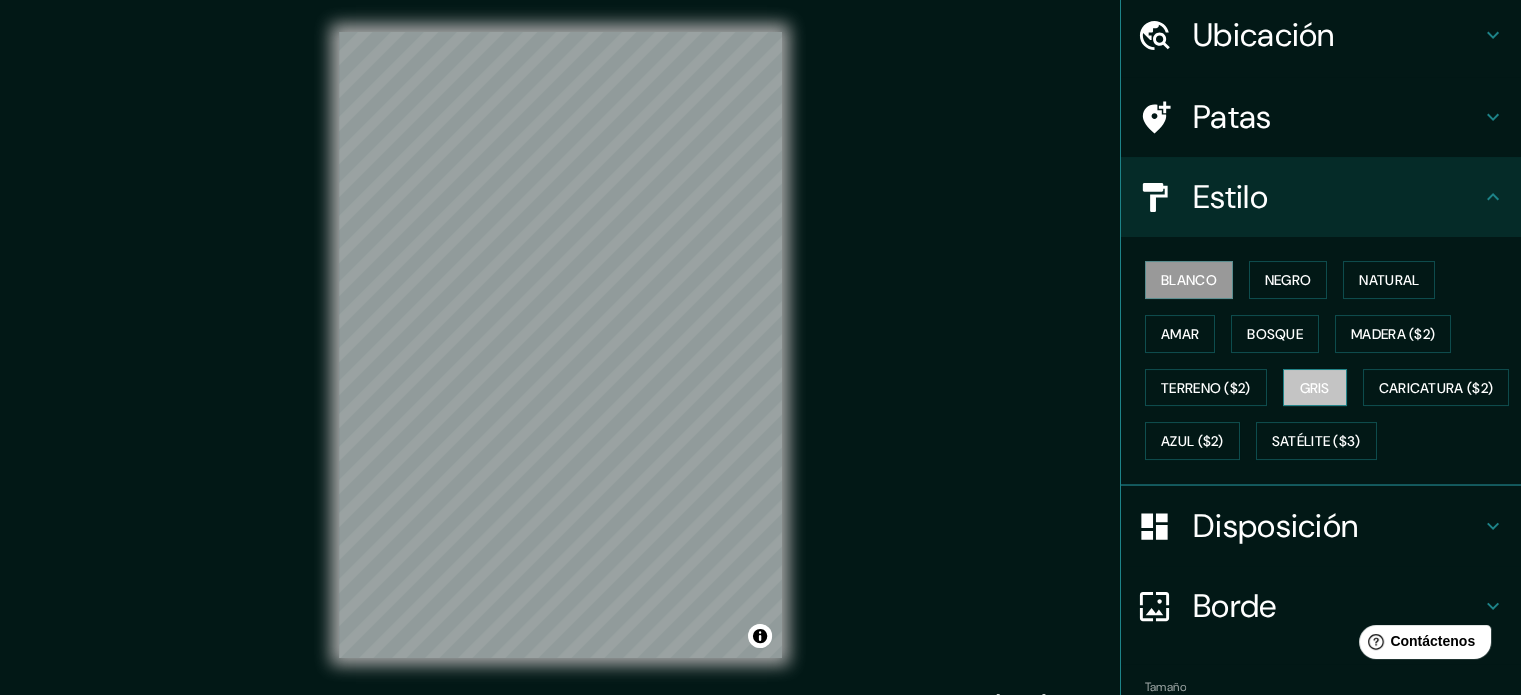 click on "Gris" at bounding box center [1315, 388] 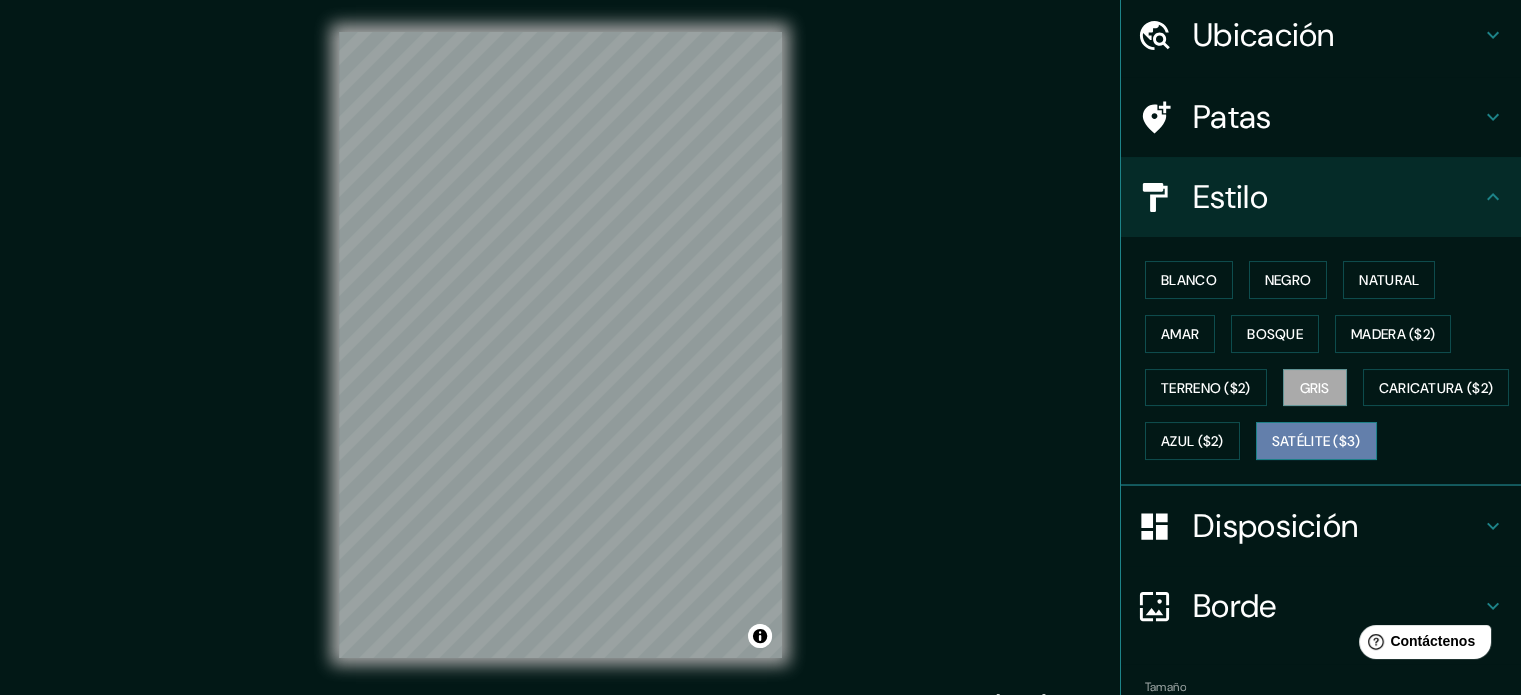 click on "Satélite ($3)" at bounding box center [1316, 442] 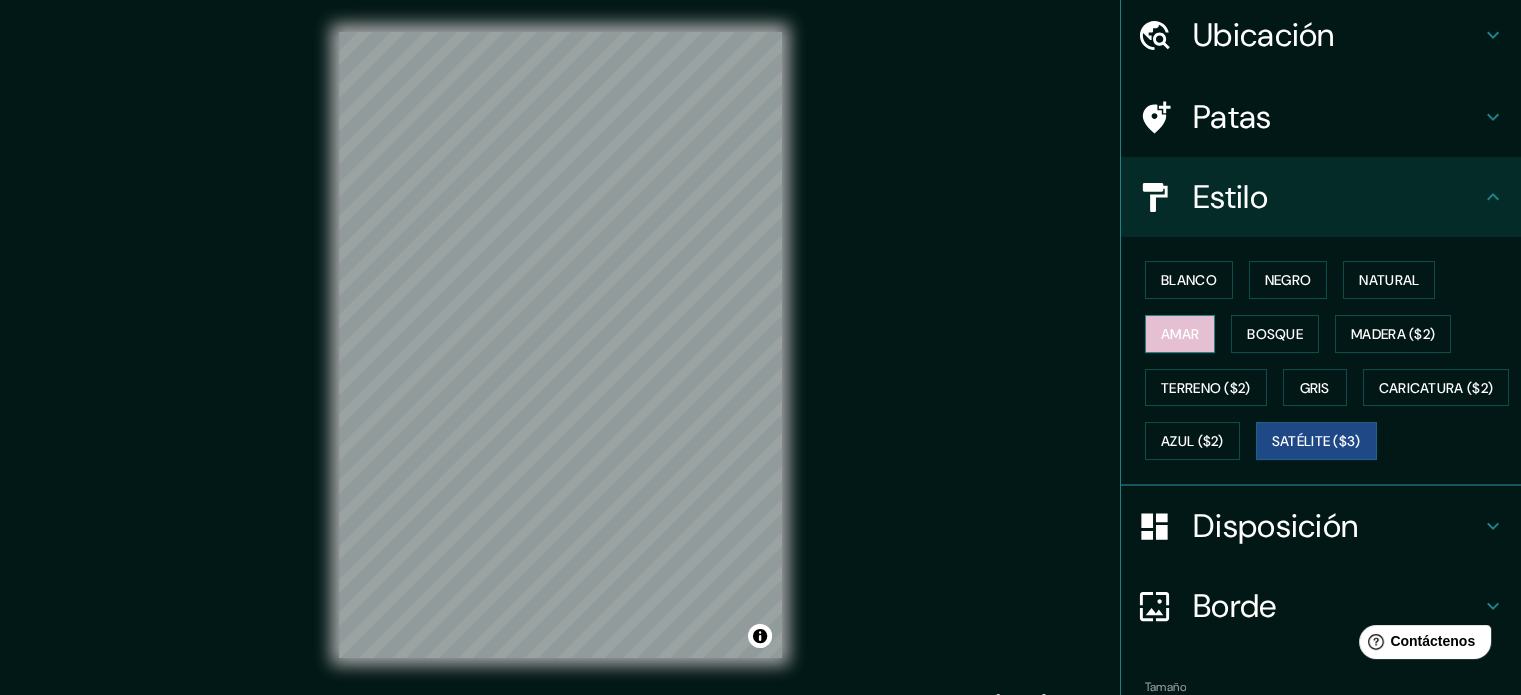 click on "Amar" at bounding box center (1180, 334) 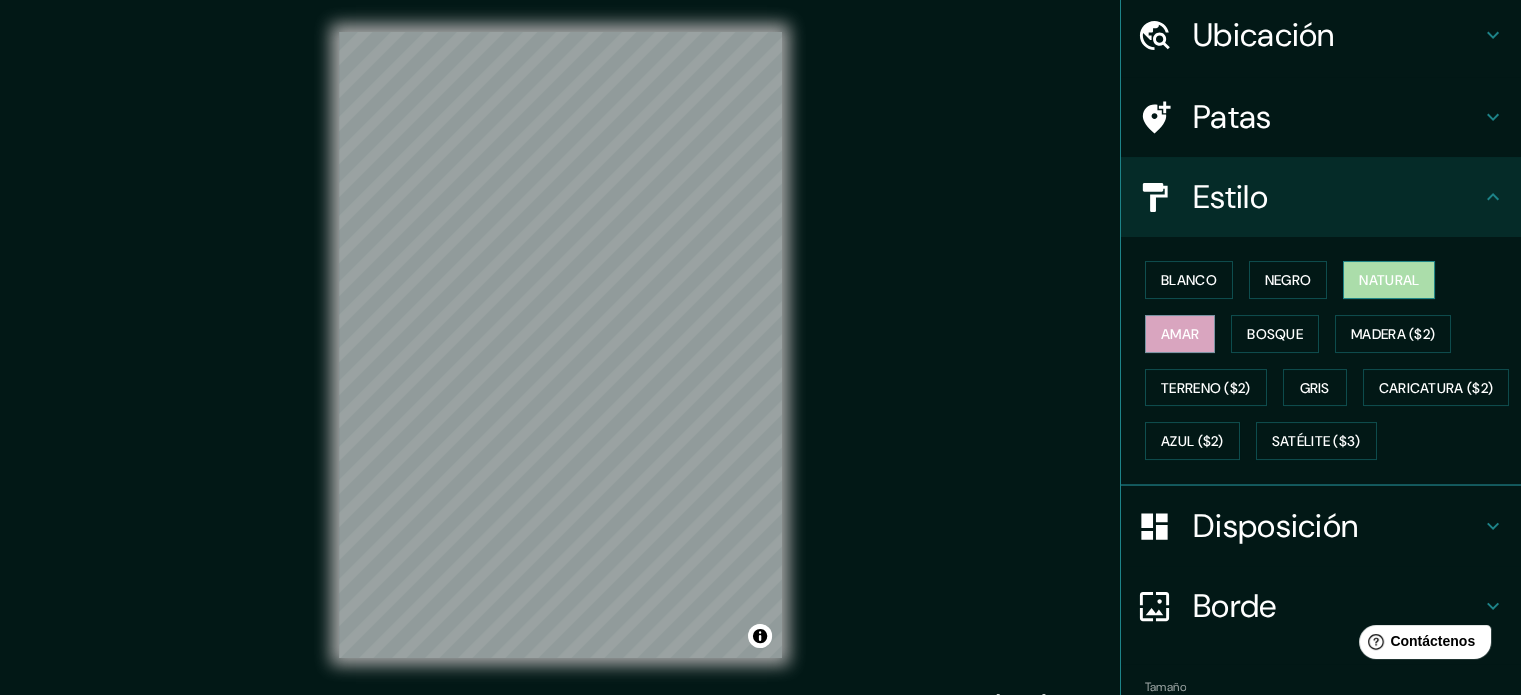 click on "Natural" at bounding box center [1389, 280] 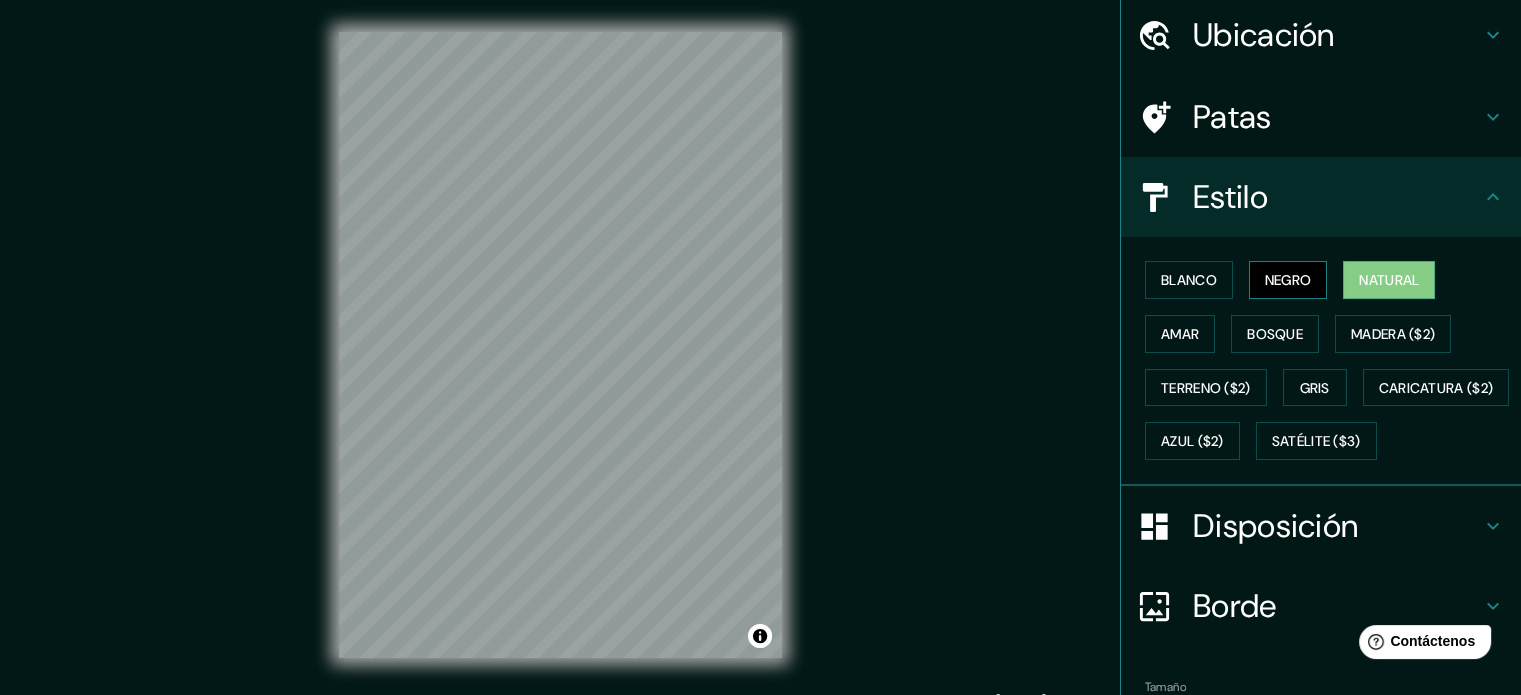 click on "Negro" at bounding box center (1288, 280) 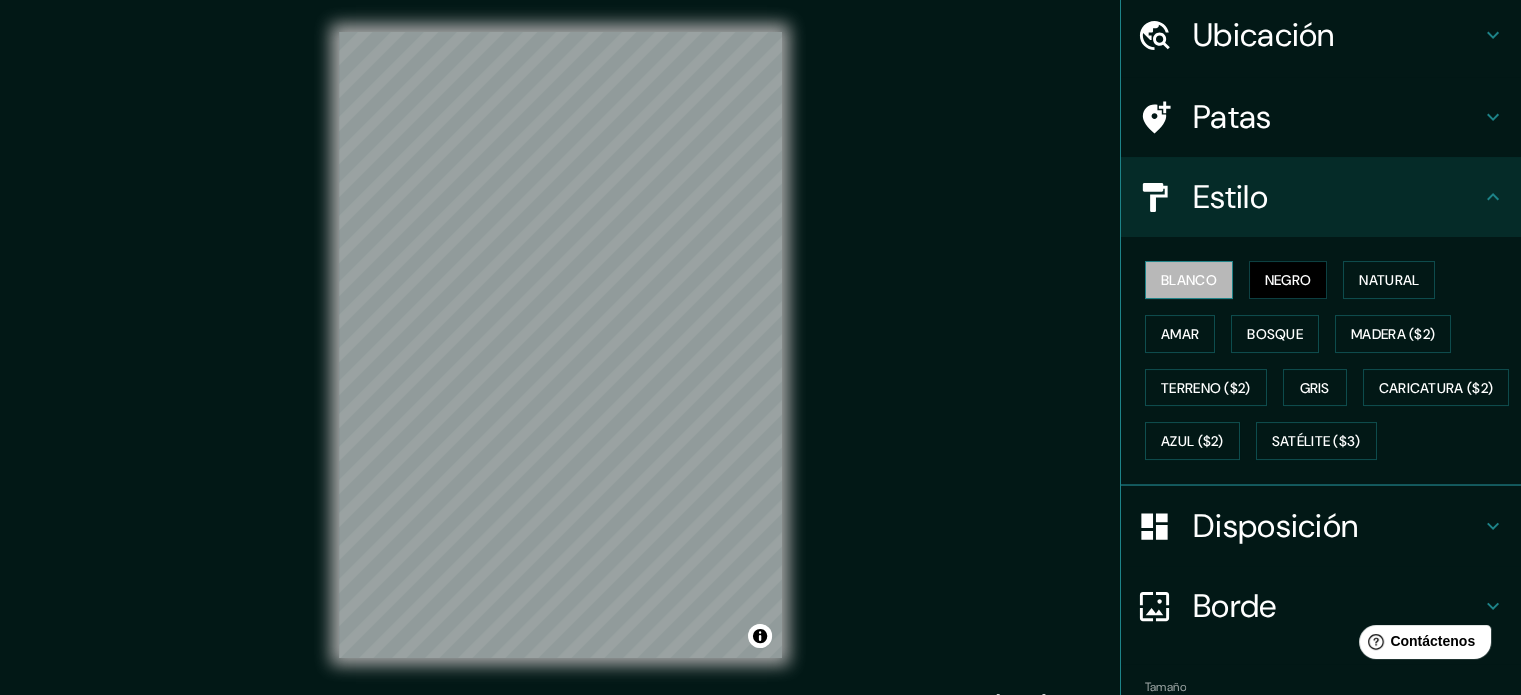 click on "Blanco" at bounding box center [1189, 280] 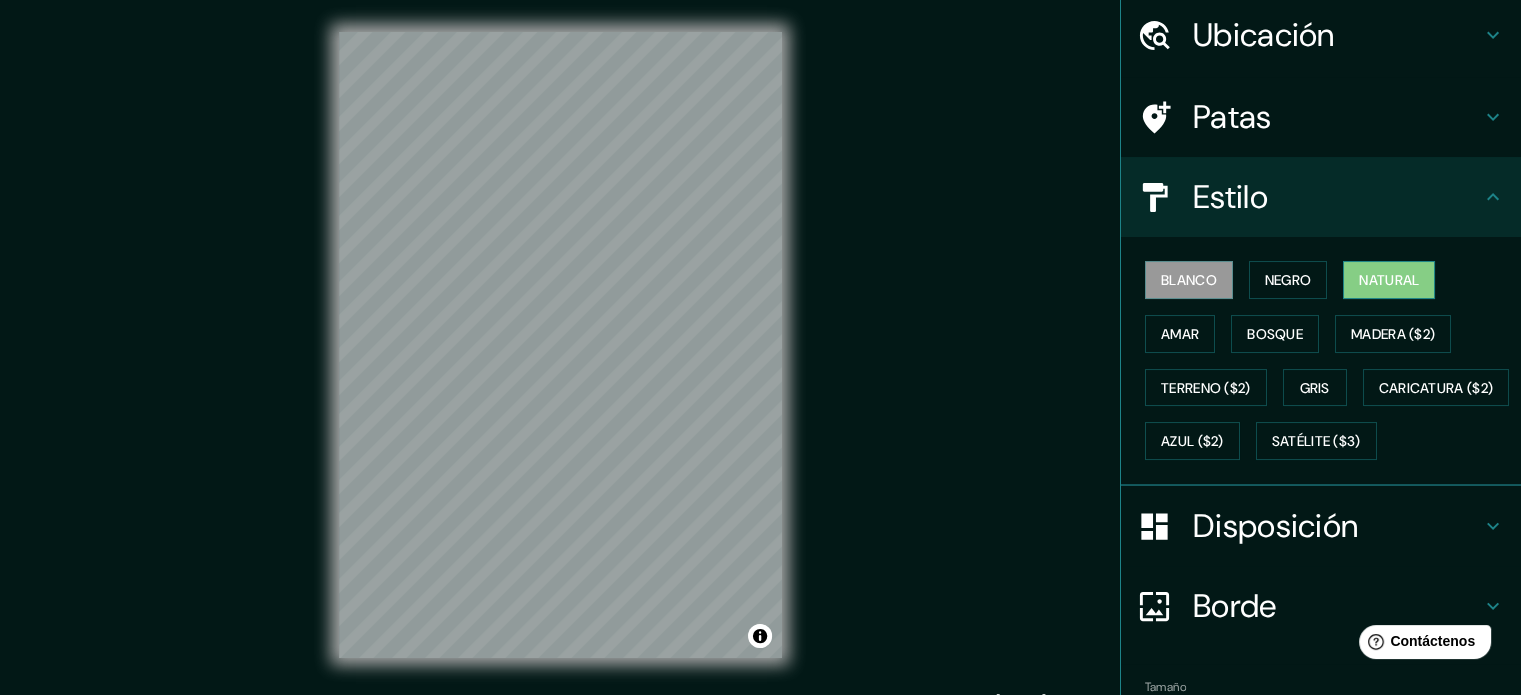 click on "Natural" at bounding box center (1389, 280) 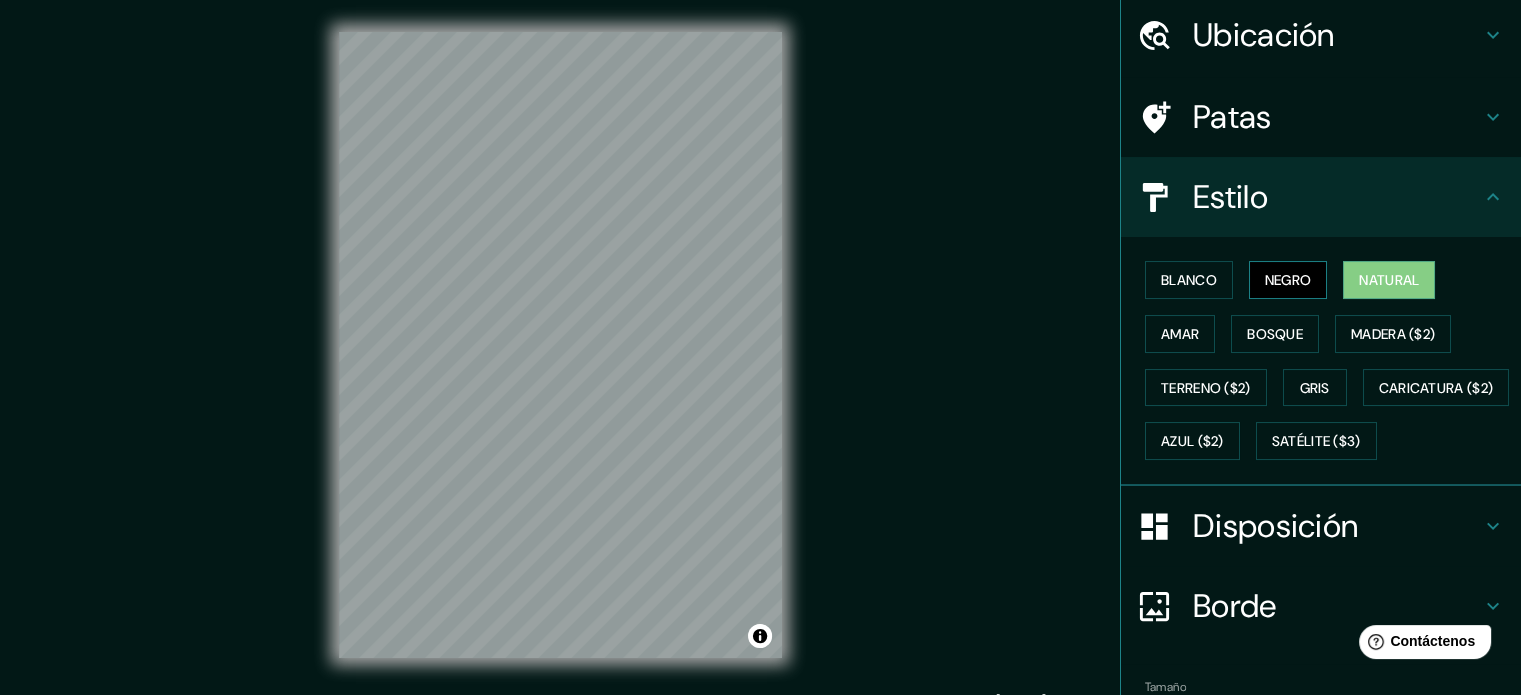 click on "Negro" at bounding box center (1288, 280) 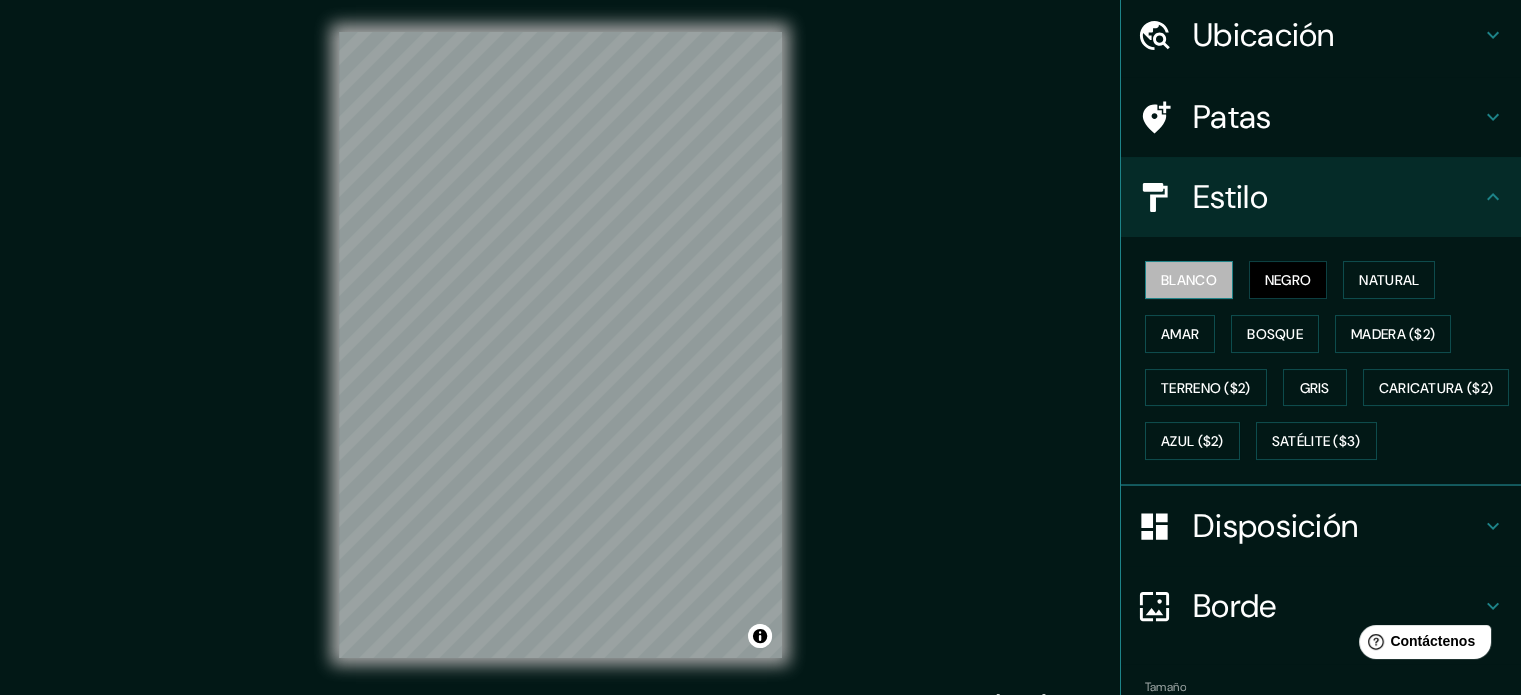 click on "Blanco" at bounding box center (1189, 280) 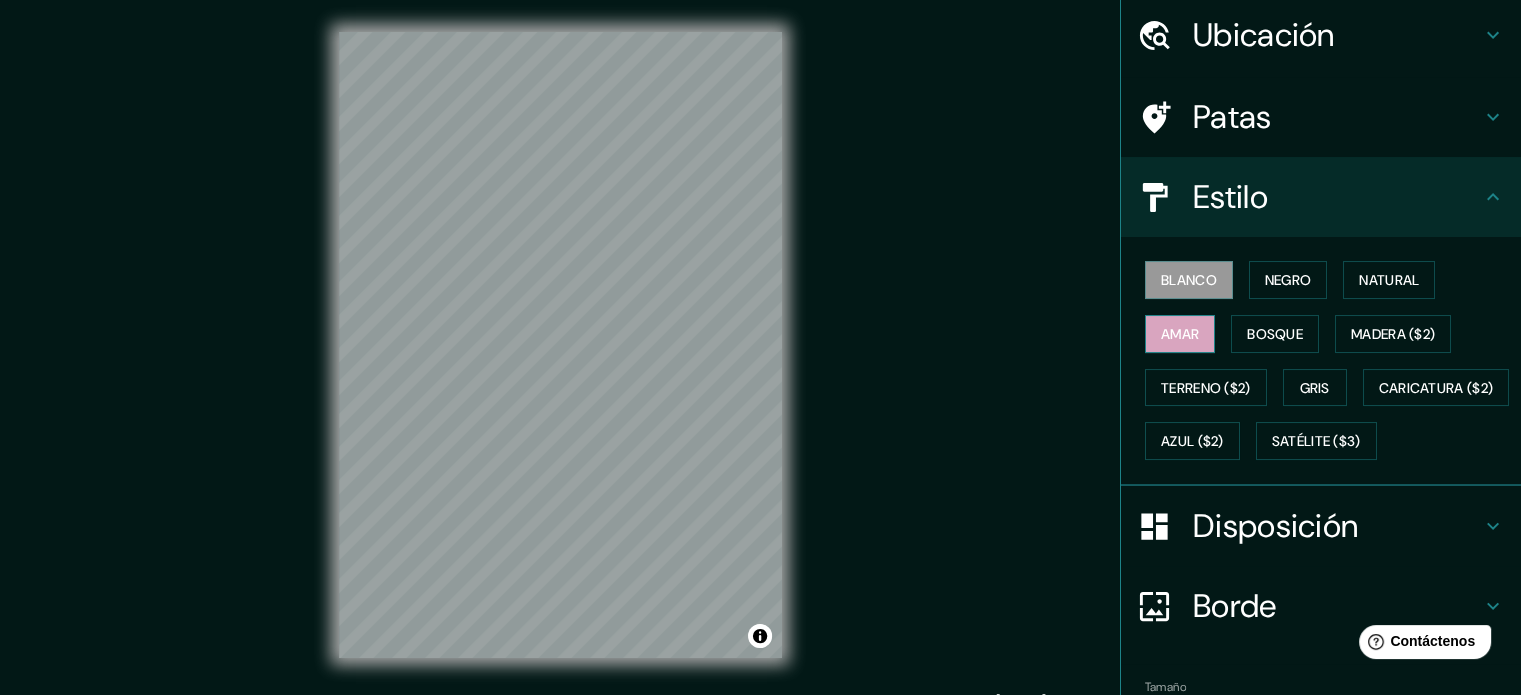 click on "Amar" at bounding box center (1180, 334) 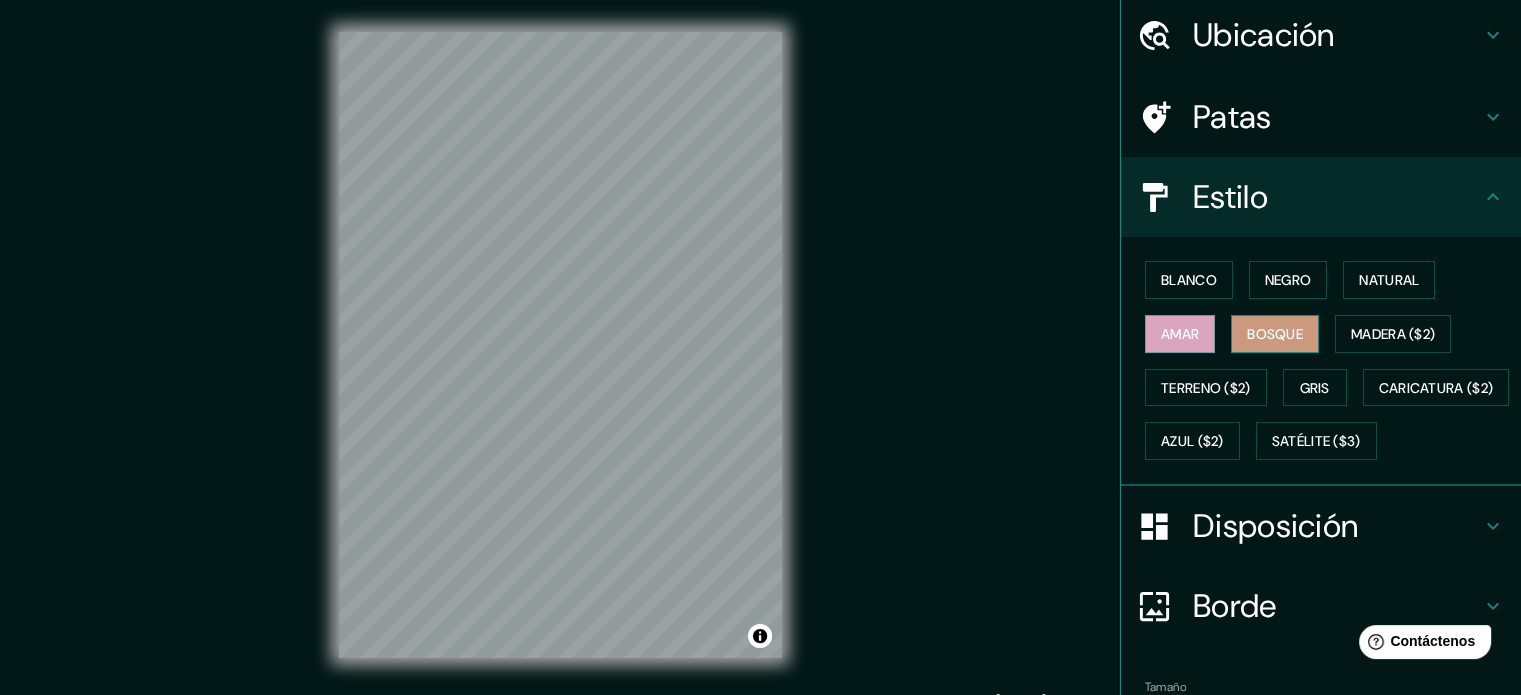 click on "Bosque" at bounding box center [1275, 334] 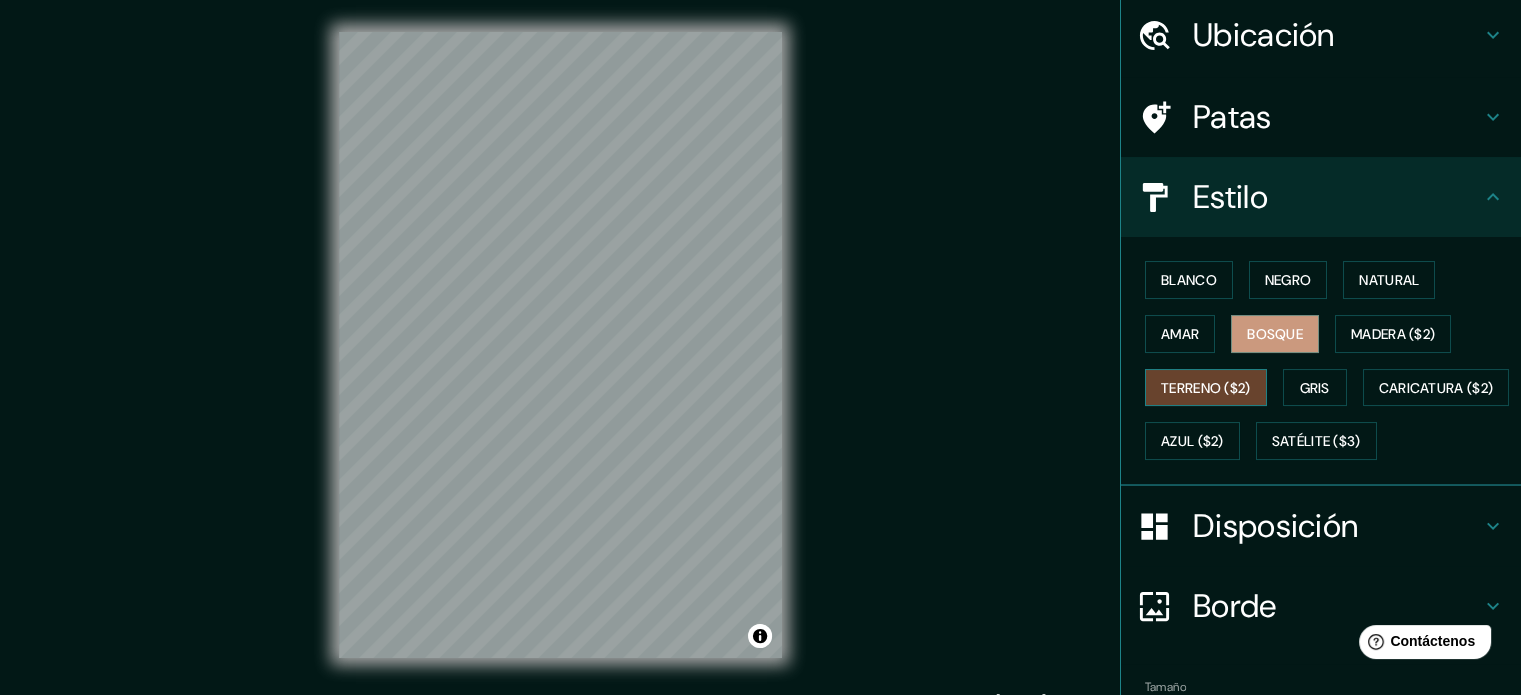 click on "Terreno ($2)" at bounding box center (1206, 388) 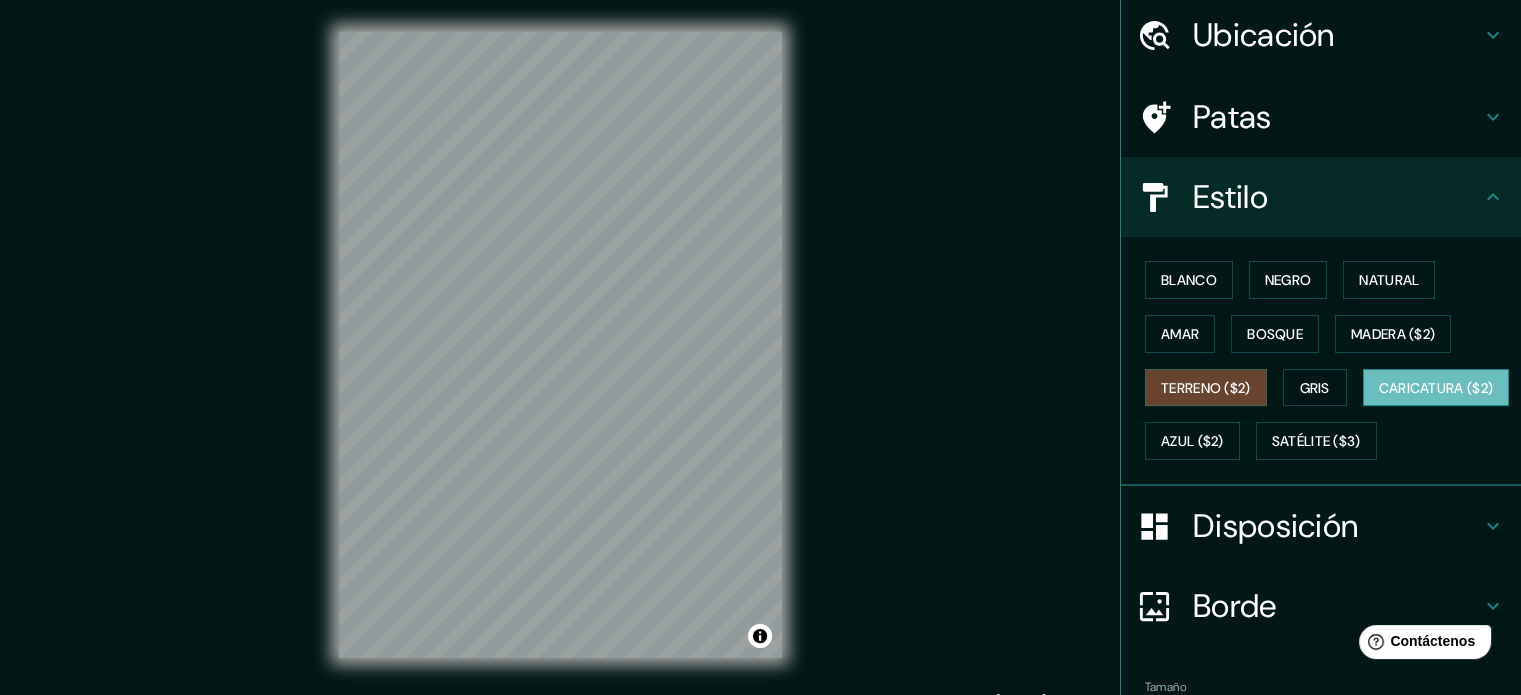 click on "Caricatura ($2)" at bounding box center [1436, 388] 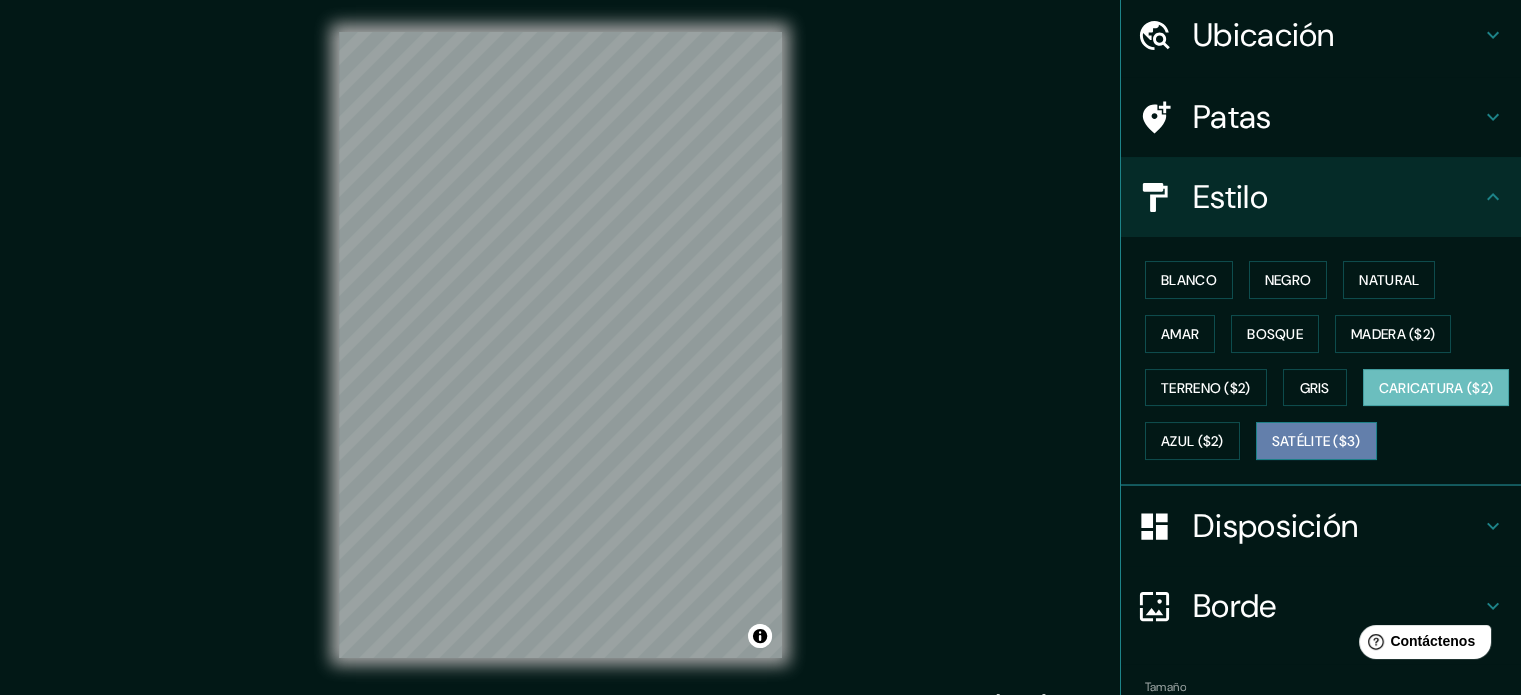 click on "Satélite ($3)" at bounding box center (1316, 442) 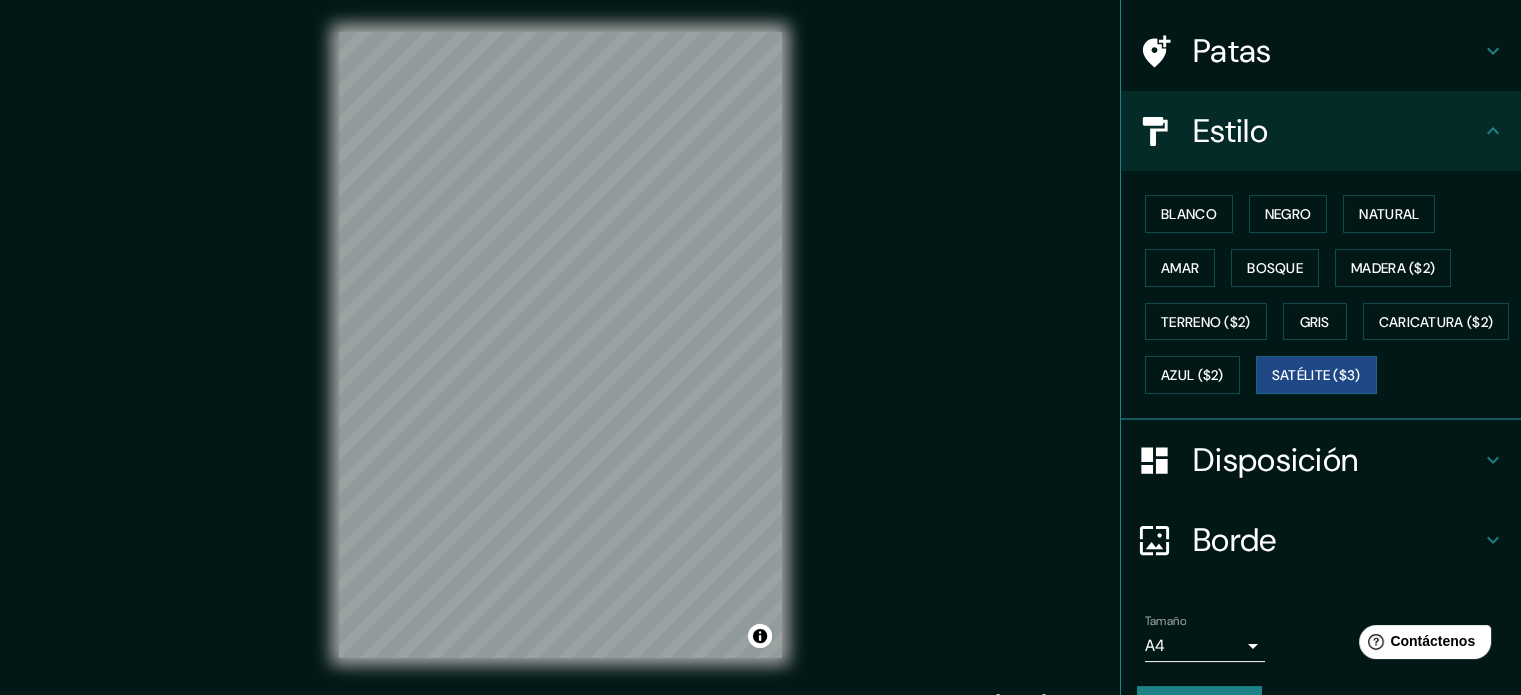 scroll, scrollTop: 169, scrollLeft: 0, axis: vertical 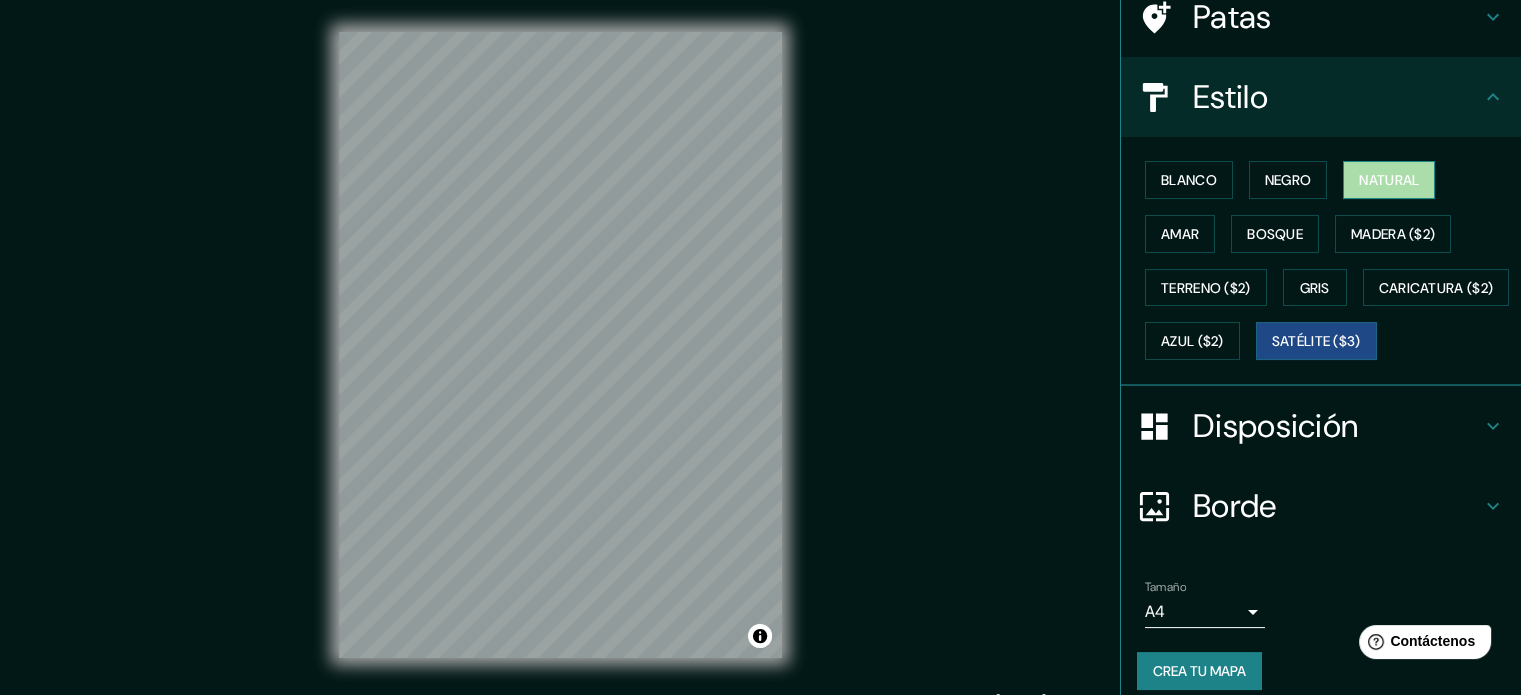 click on "Natural" at bounding box center (1389, 180) 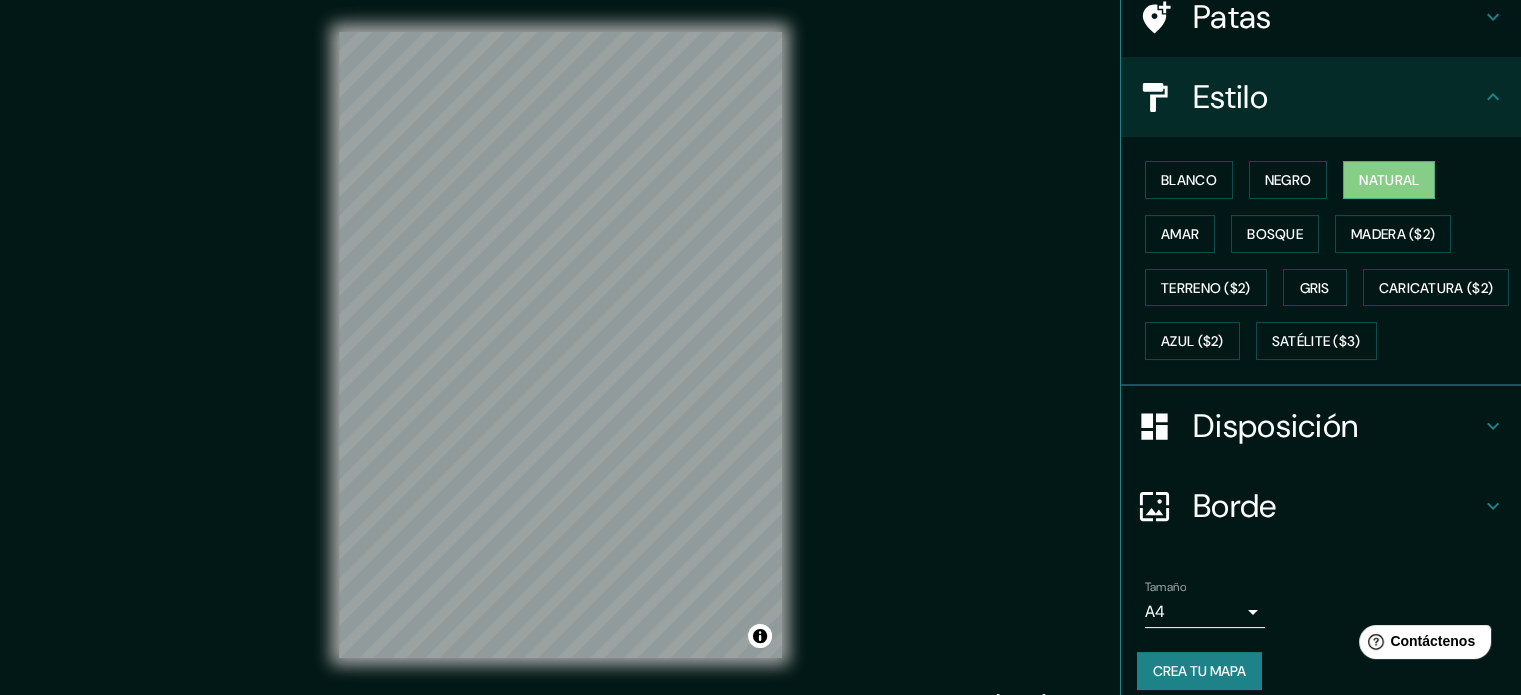 click on "Disposición" at bounding box center (1337, 426) 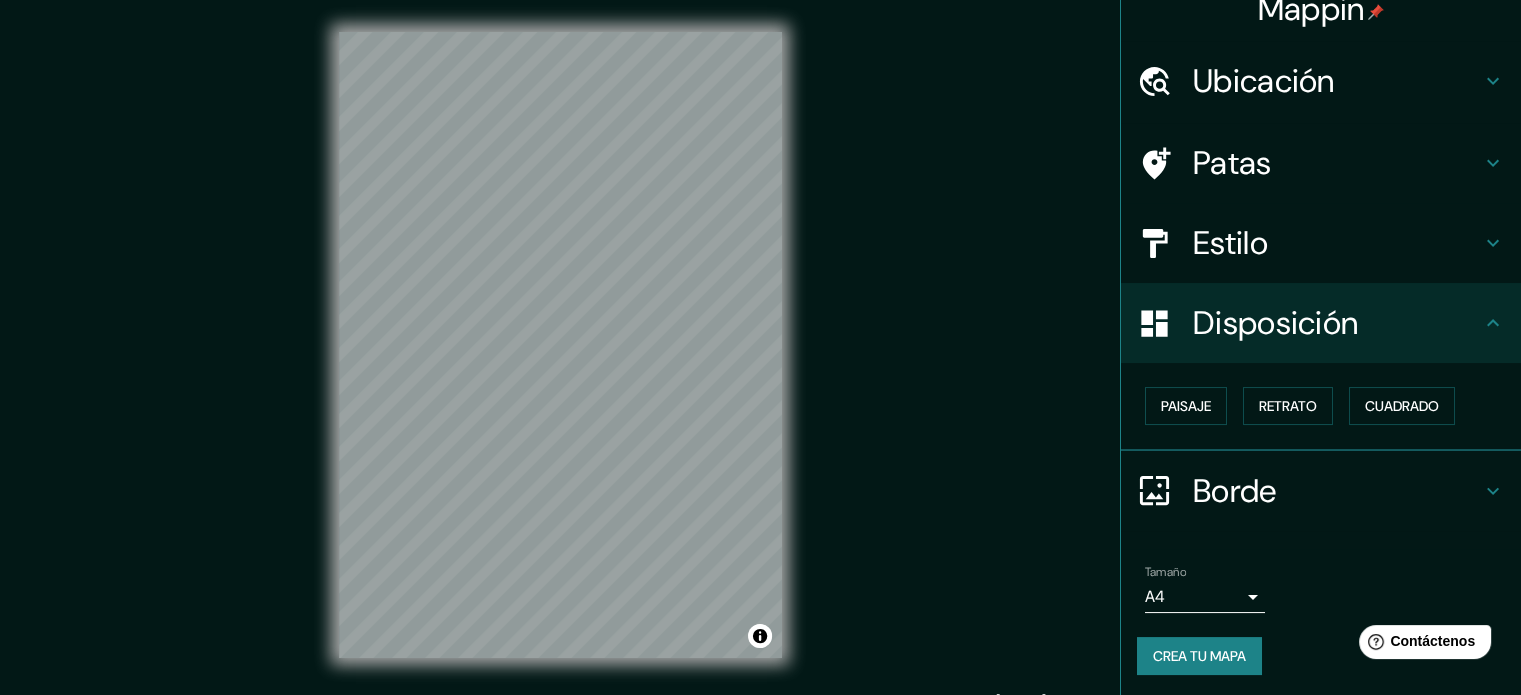 scroll, scrollTop: 24, scrollLeft: 0, axis: vertical 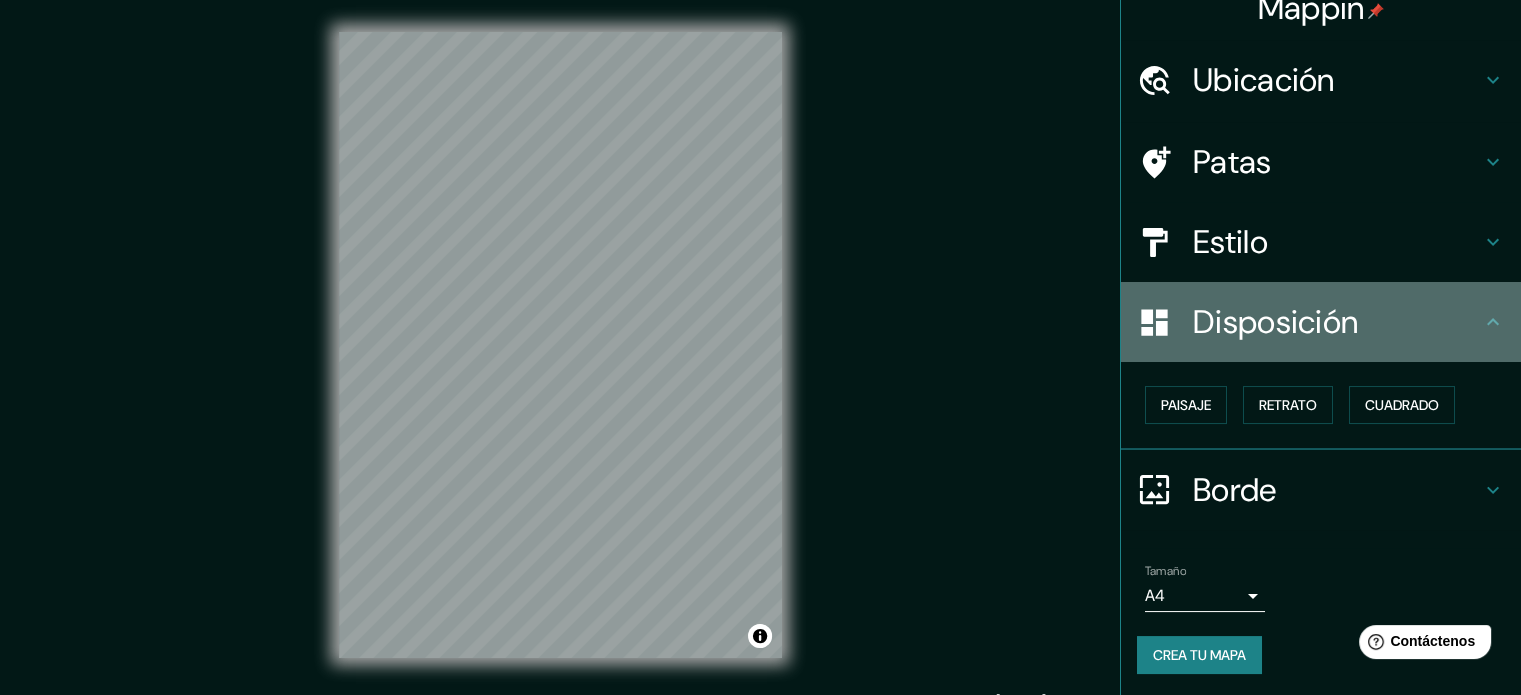 click on "Disposición" at bounding box center [1321, 322] 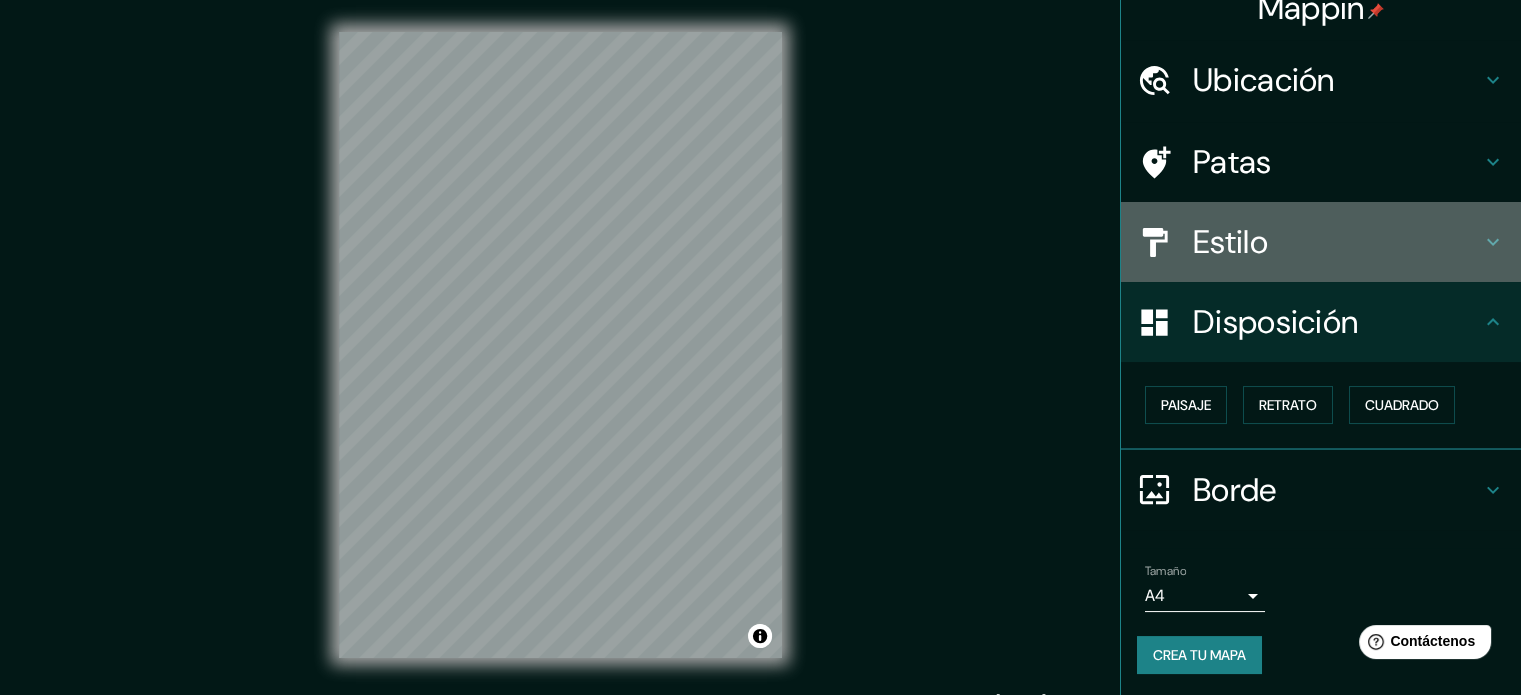 click on "Estilo" at bounding box center [1337, 242] 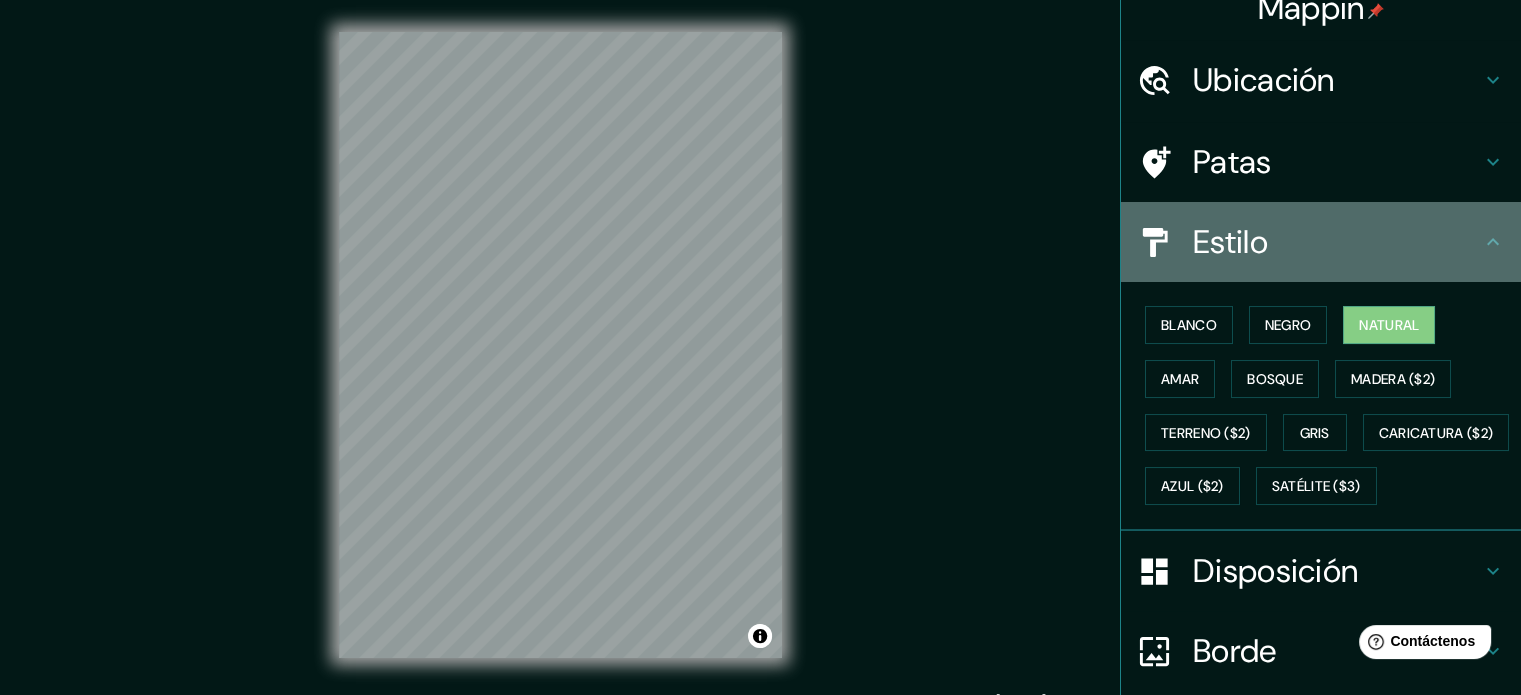 click on "Estilo" at bounding box center [1337, 242] 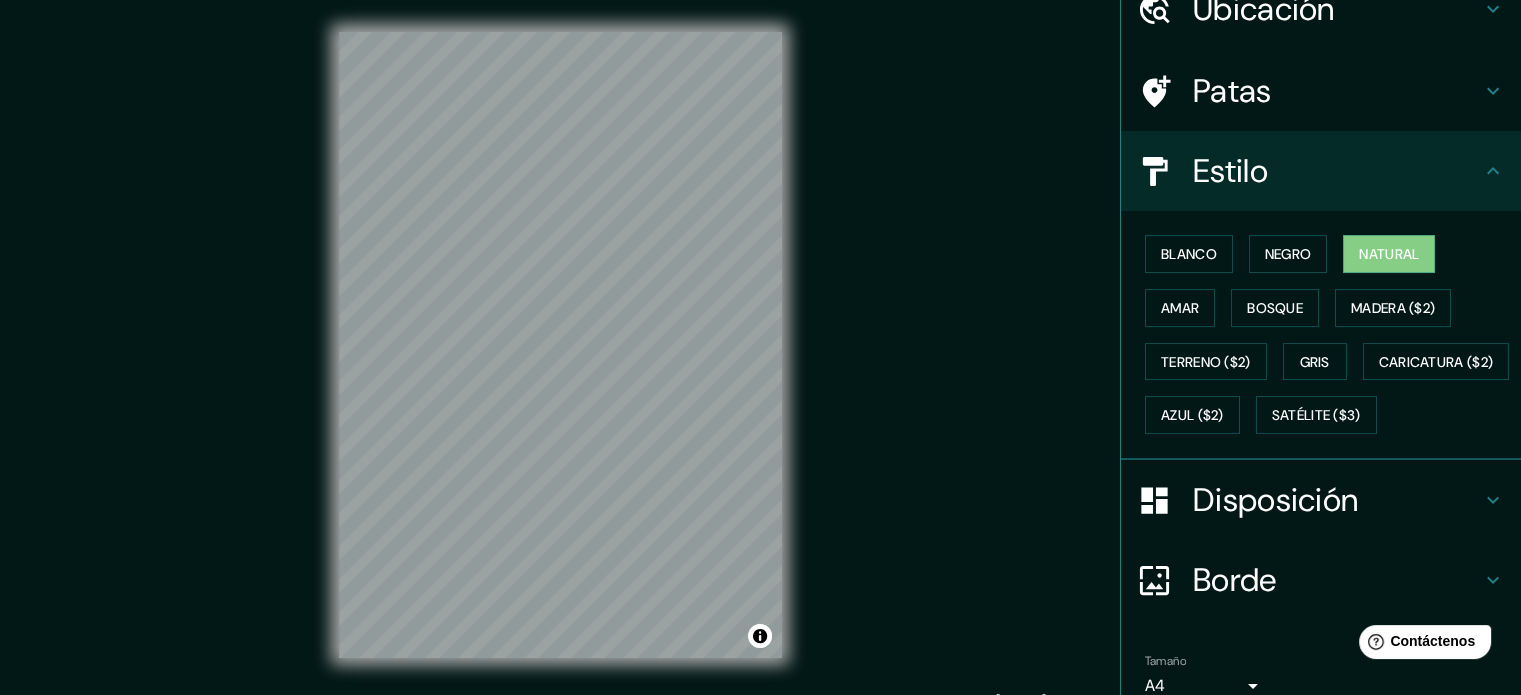 scroll, scrollTop: 236, scrollLeft: 0, axis: vertical 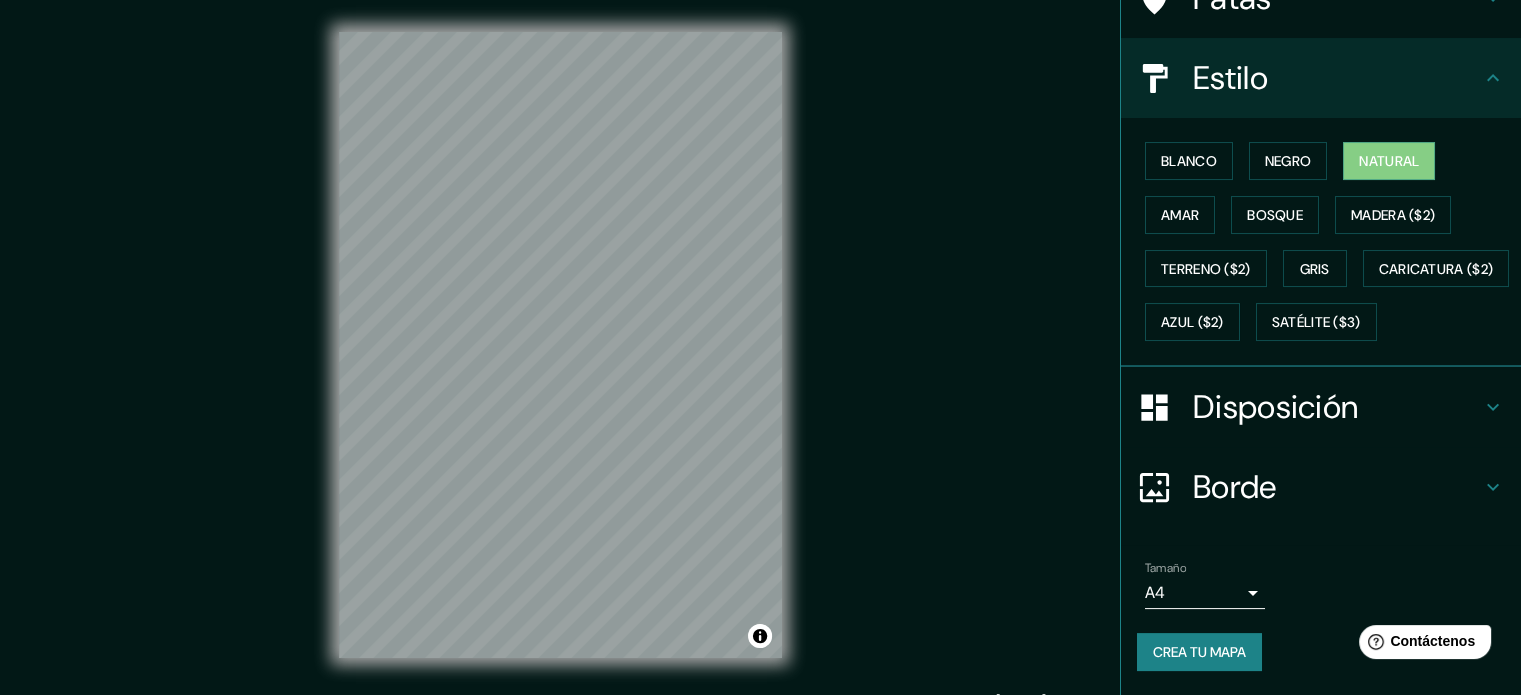 click 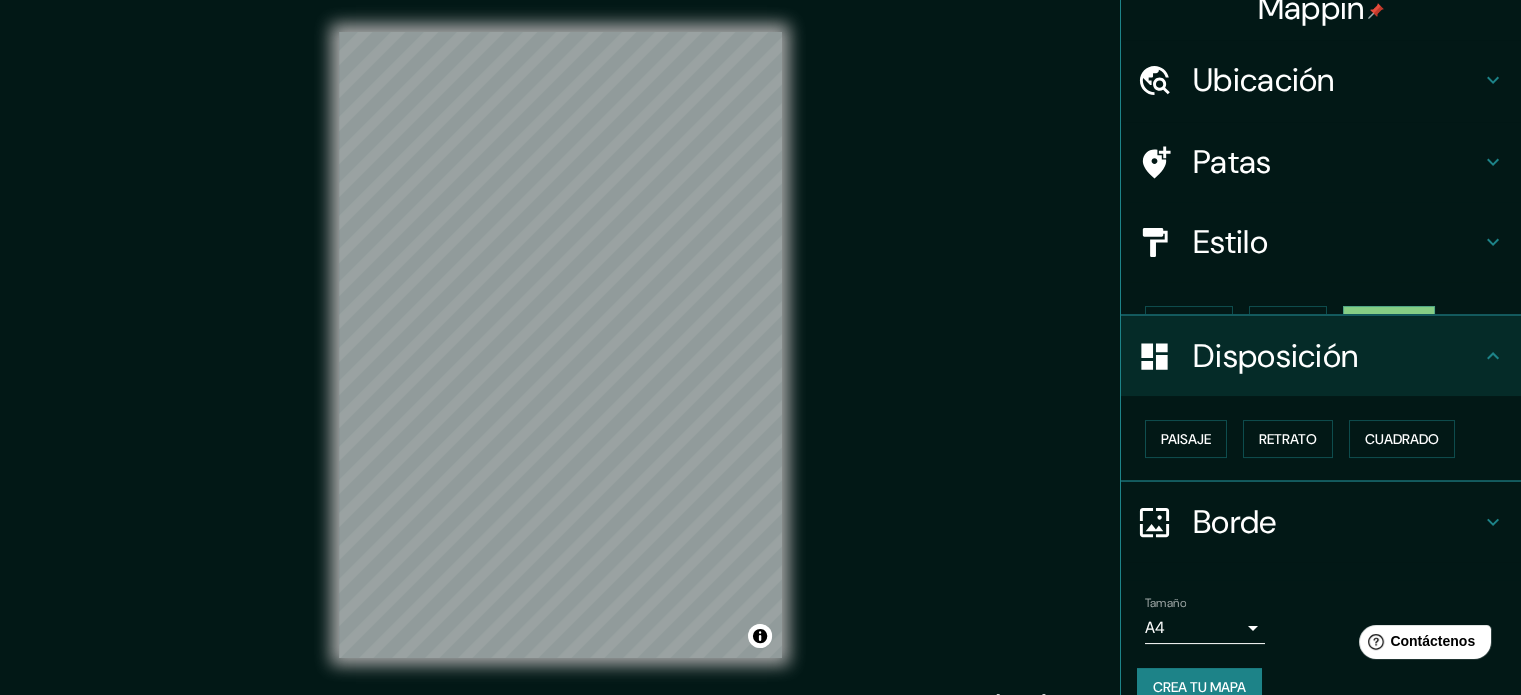 scroll, scrollTop: 24, scrollLeft: 0, axis: vertical 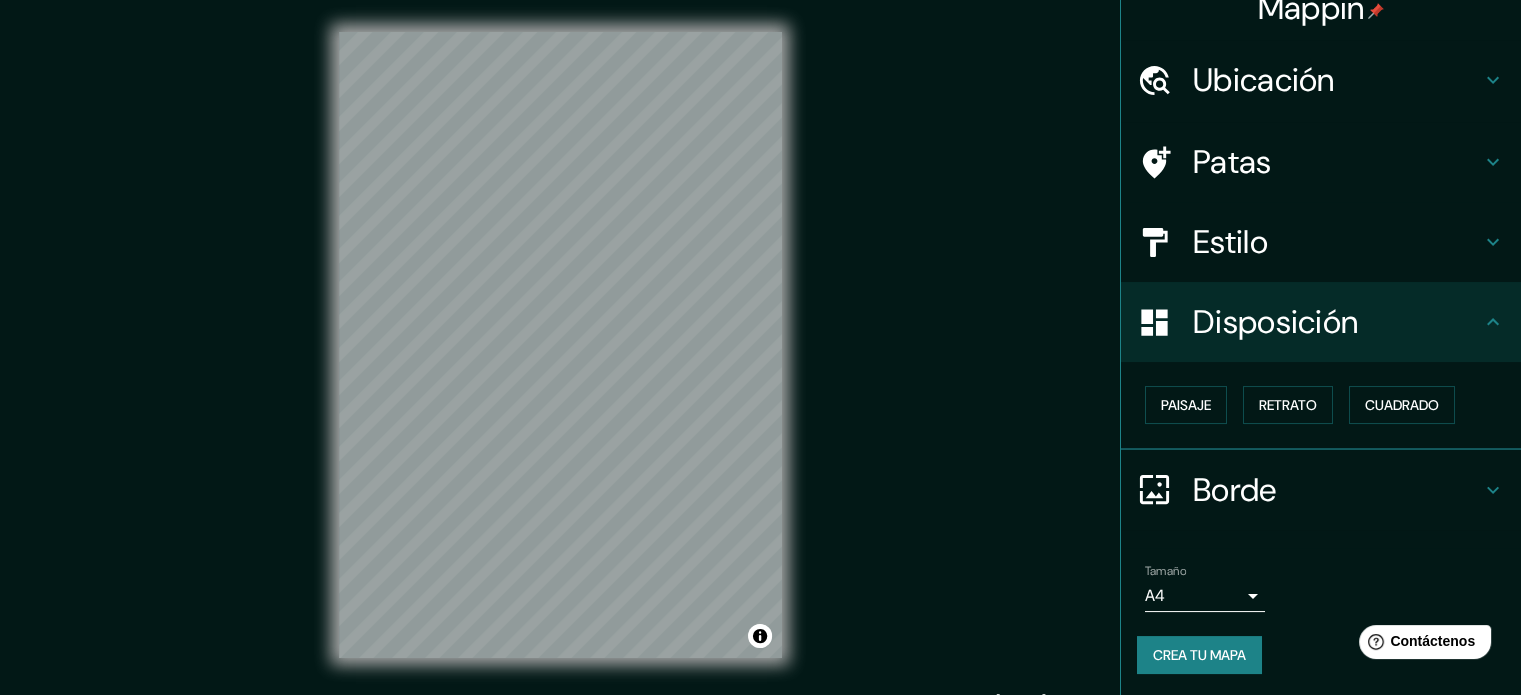click on "Disposición" at bounding box center (1321, 322) 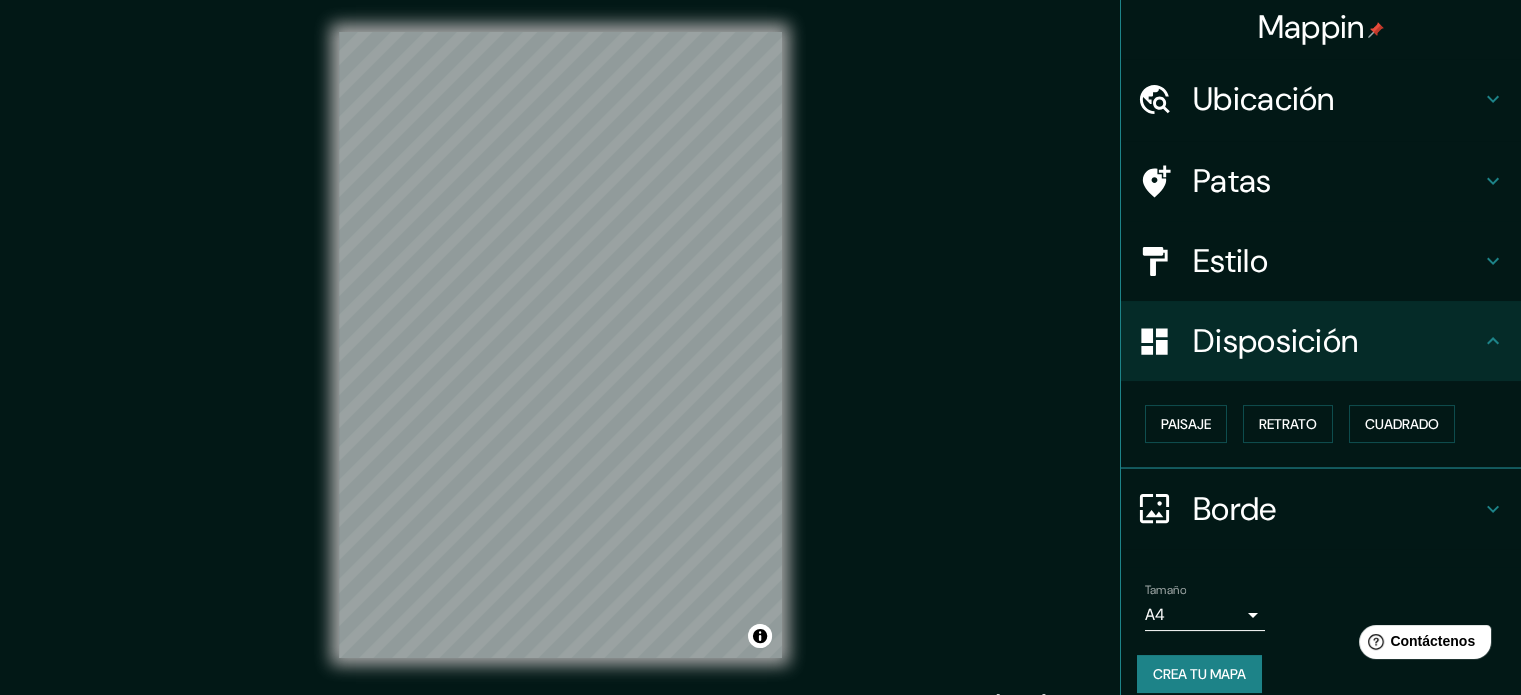 scroll, scrollTop: 0, scrollLeft: 0, axis: both 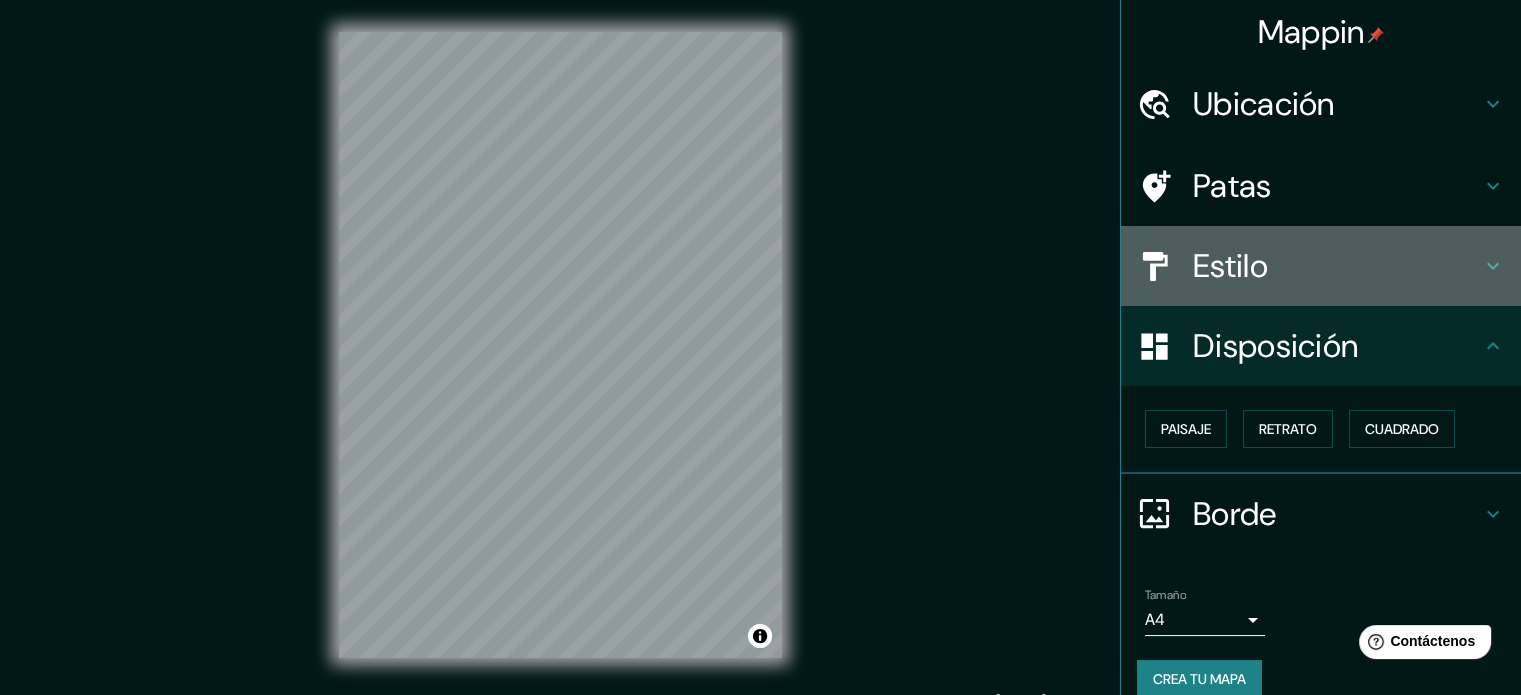 click on "Estilo" at bounding box center [1321, 266] 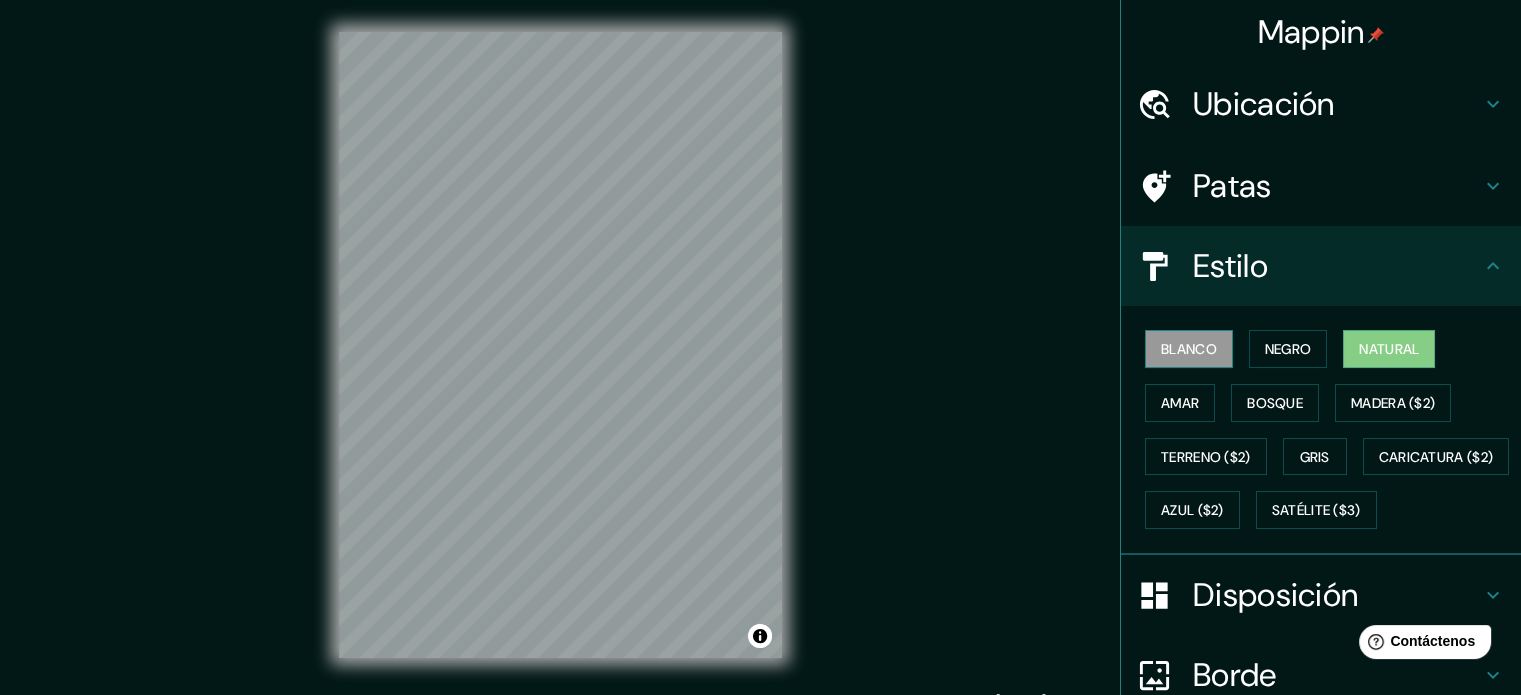 click on "Blanco" at bounding box center [1189, 349] 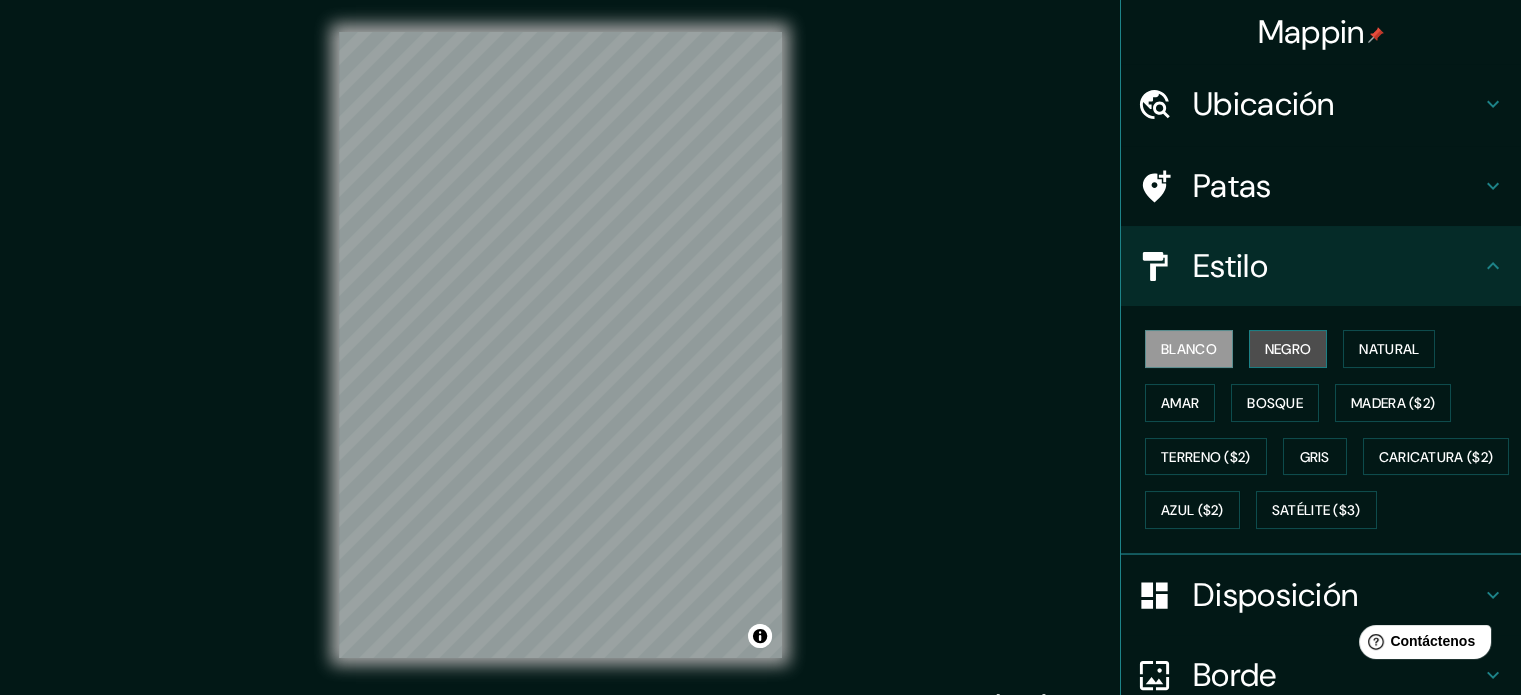 click on "Negro" at bounding box center (1288, 349) 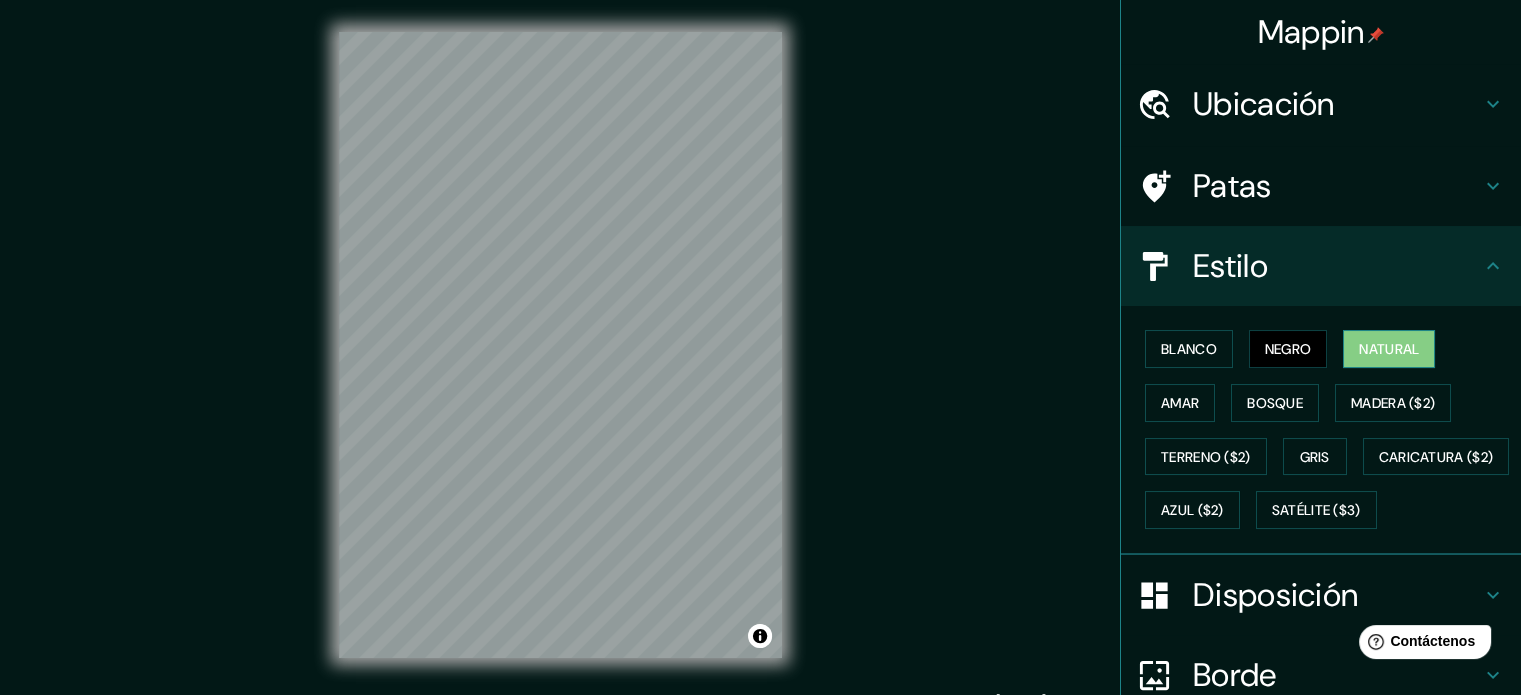 click on "Natural" at bounding box center (1389, 349) 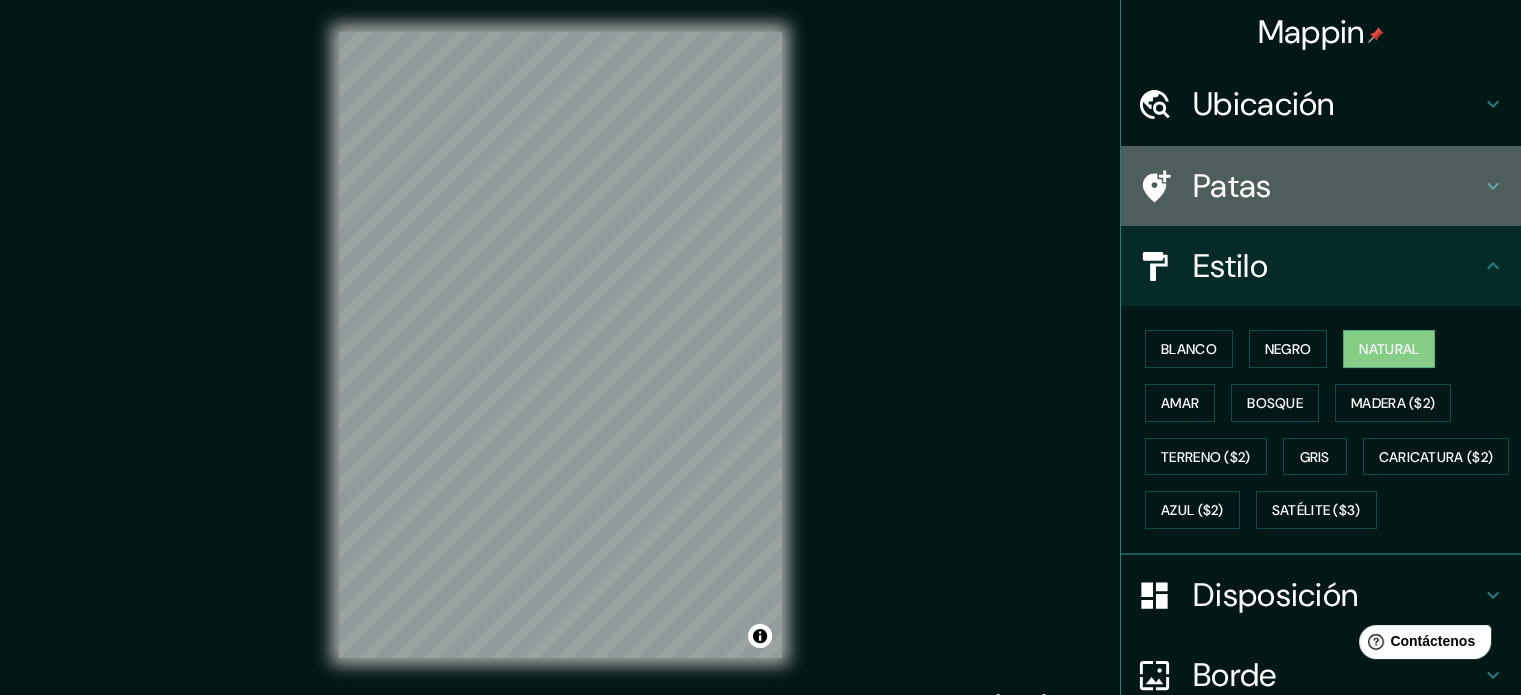 click on "Patas" at bounding box center (1337, 186) 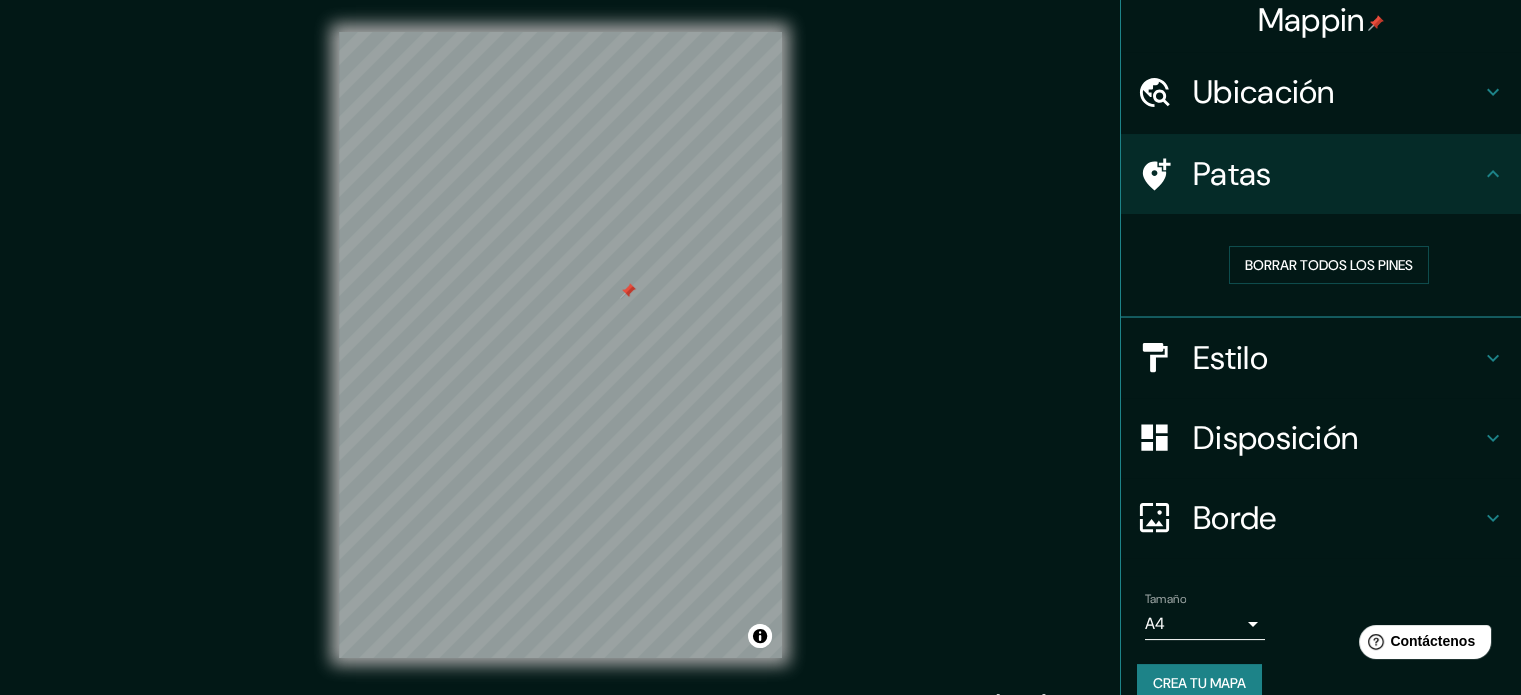 scroll, scrollTop: 0, scrollLeft: 0, axis: both 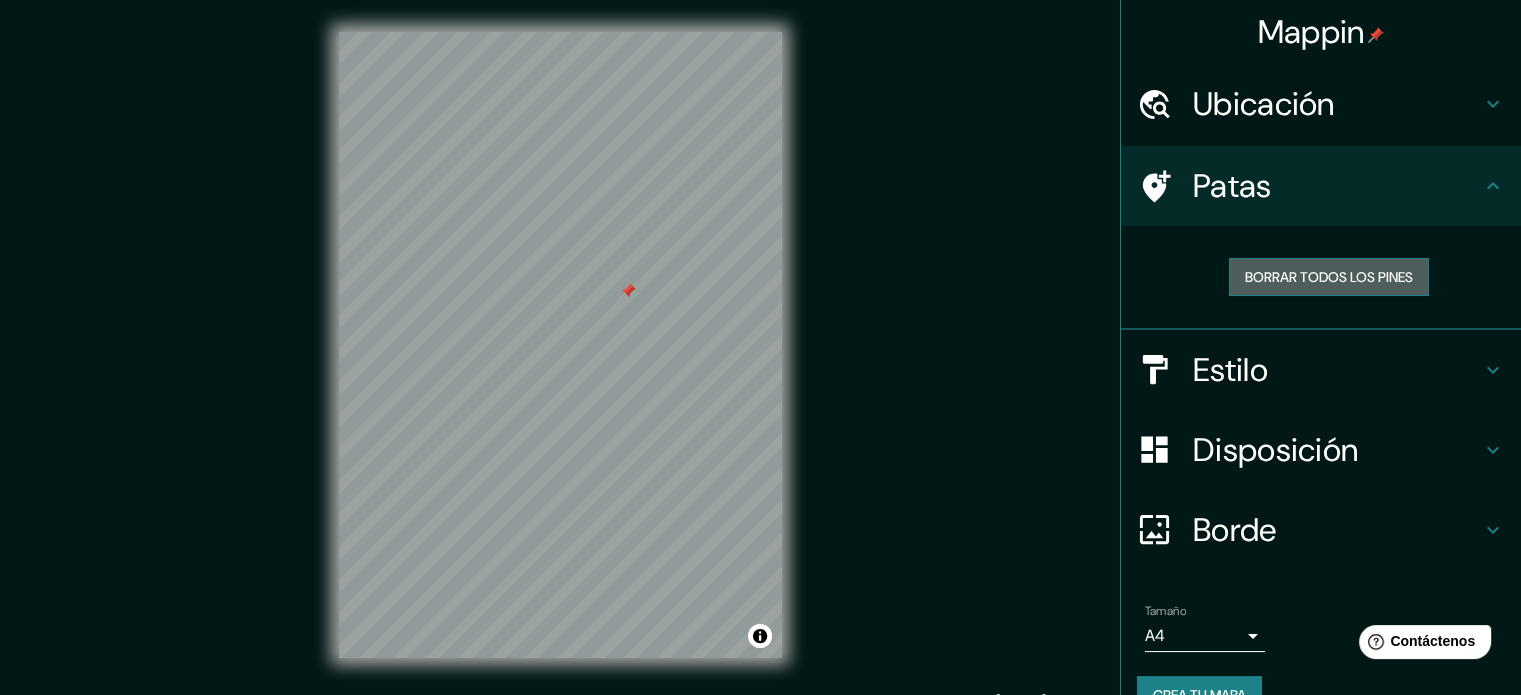 click on "Borrar todos los pines" at bounding box center [1329, 277] 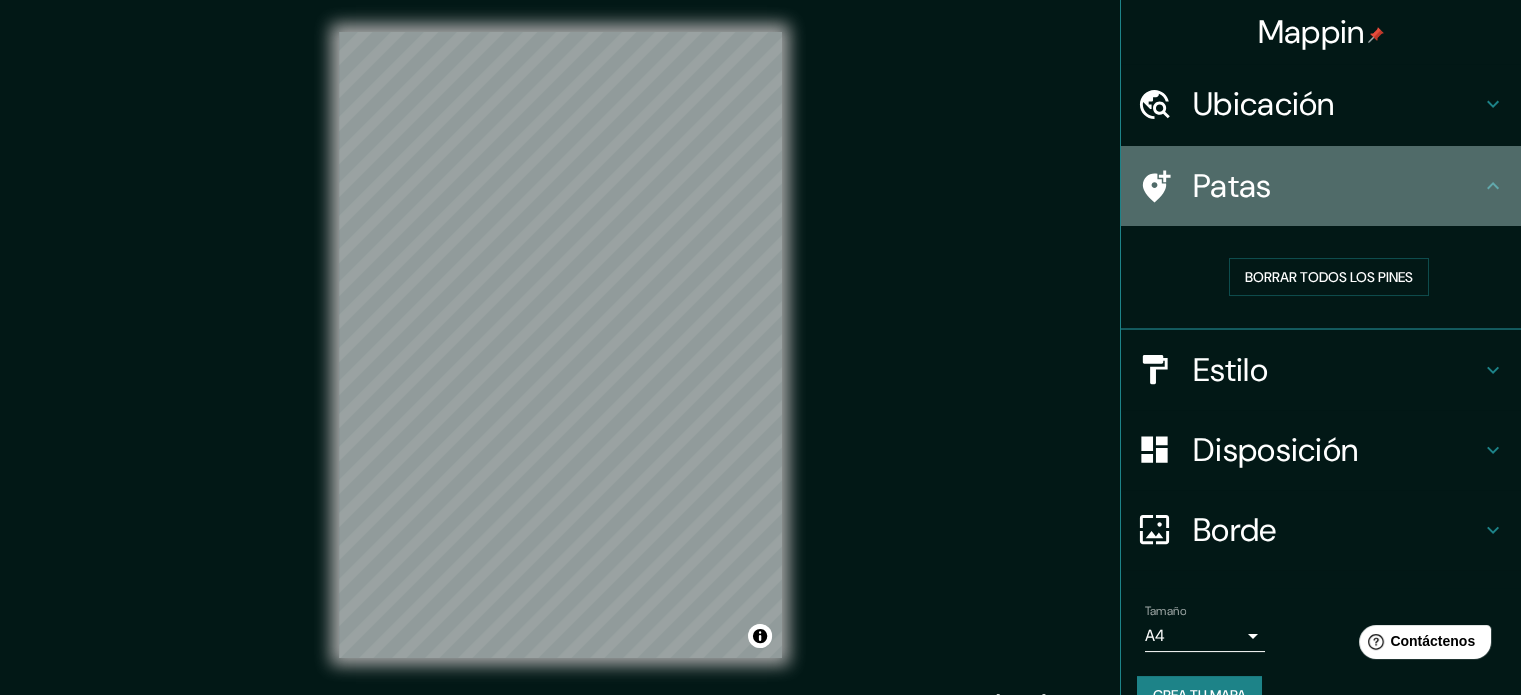 click on "Patas" at bounding box center [1337, 186] 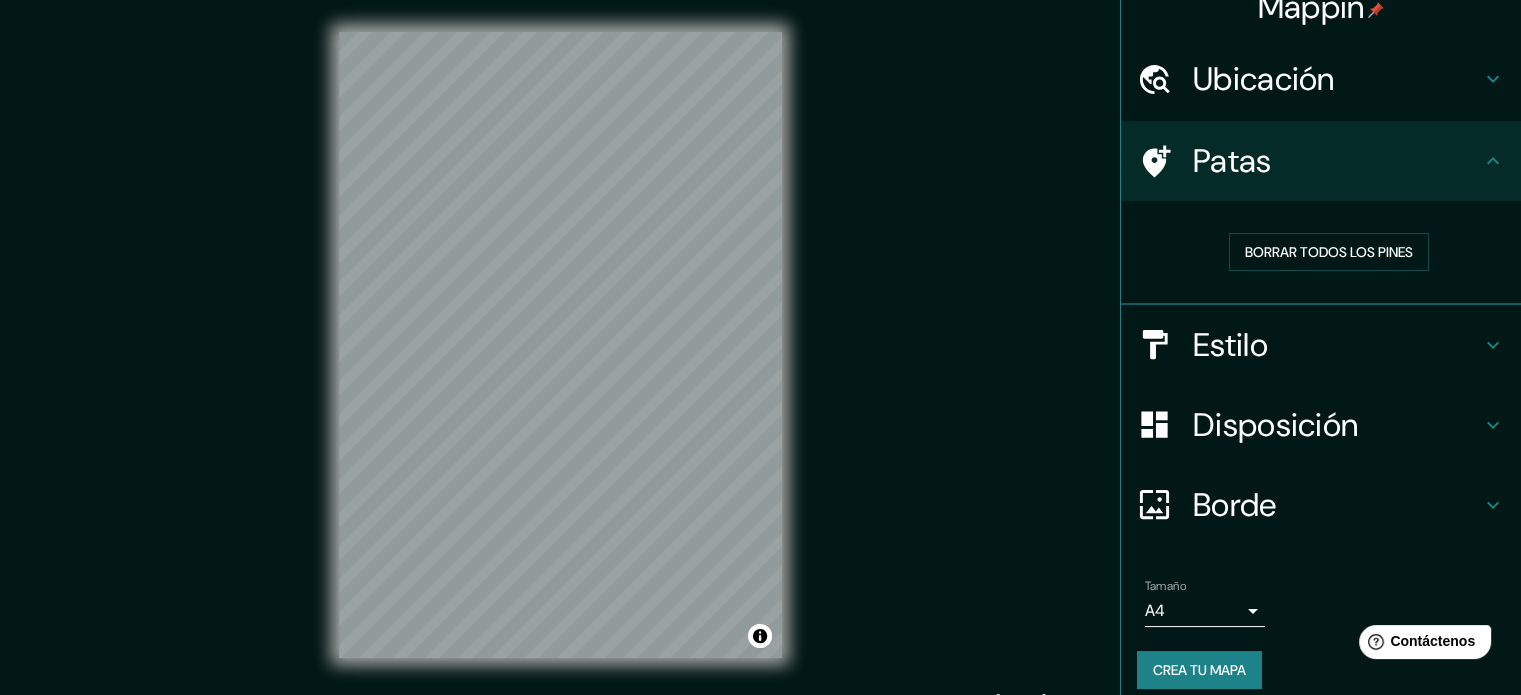 scroll, scrollTop: 40, scrollLeft: 0, axis: vertical 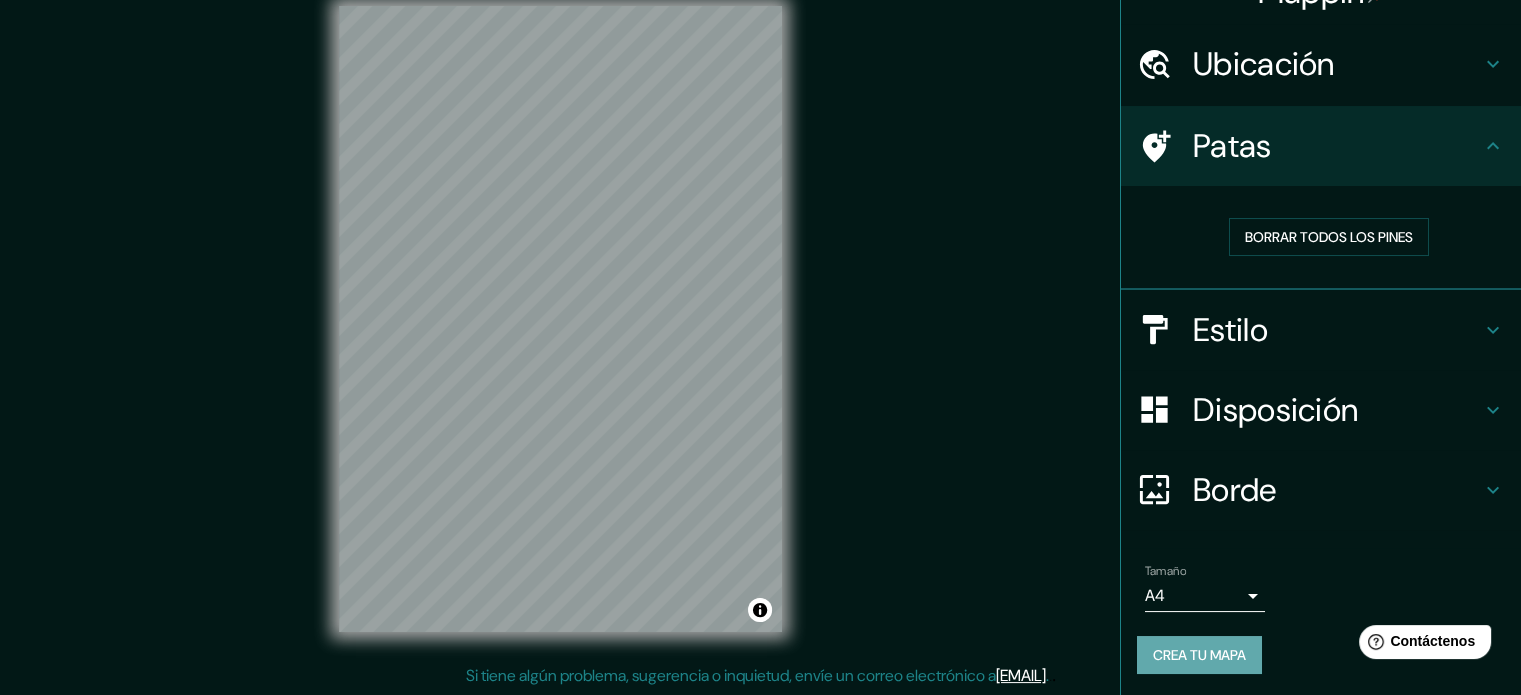 click on "Crea tu mapa" at bounding box center (1199, 655) 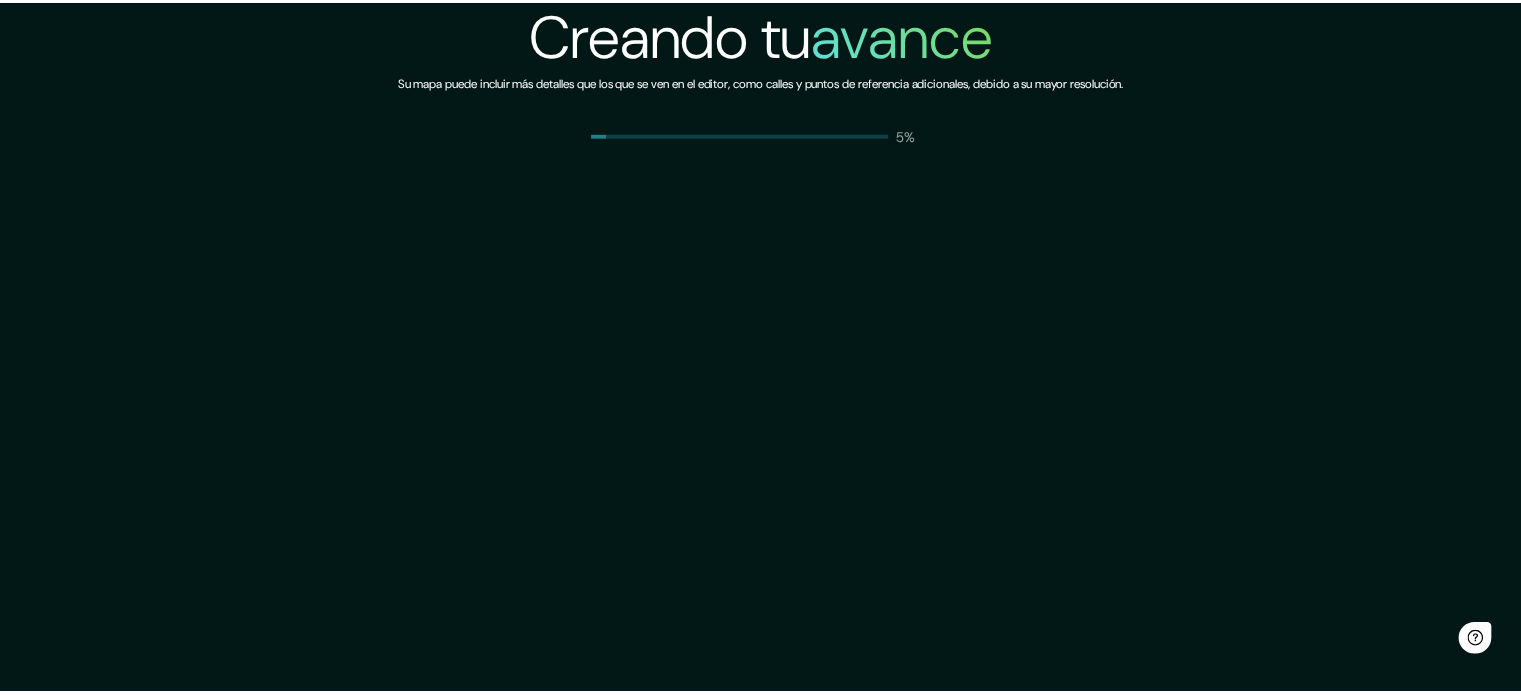 scroll, scrollTop: 0, scrollLeft: 0, axis: both 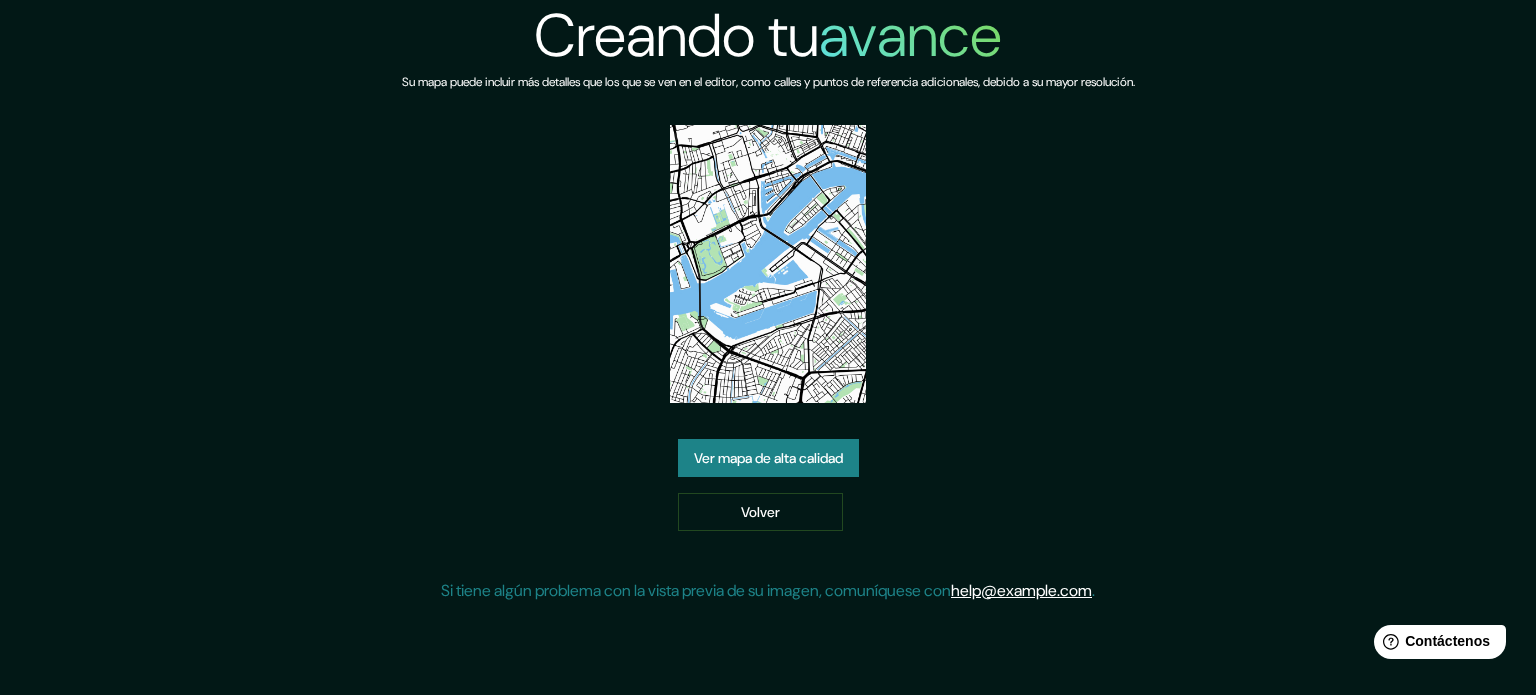 drag, startPoint x: 752, startPoint y: 280, endPoint x: 1424, endPoint y: 92, distance: 697.80225 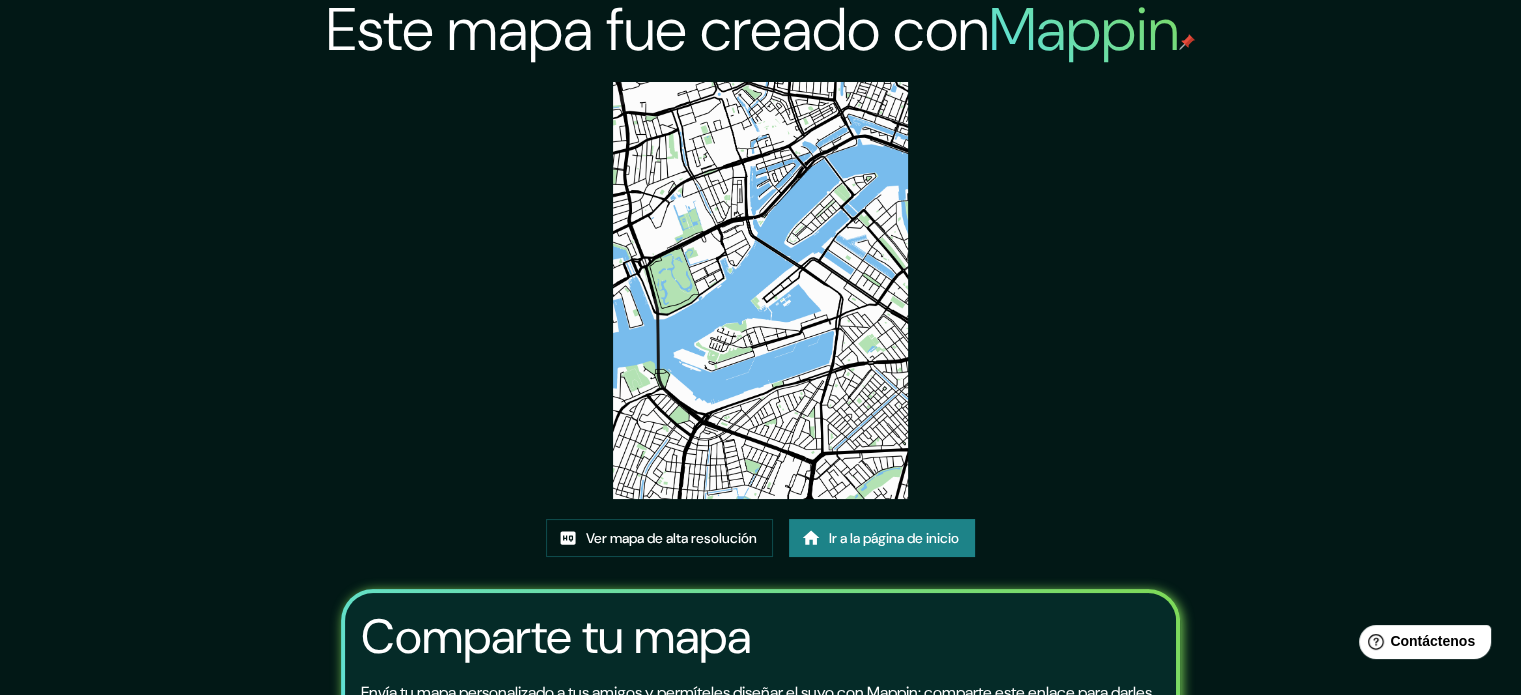 scroll, scrollTop: 0, scrollLeft: 0, axis: both 